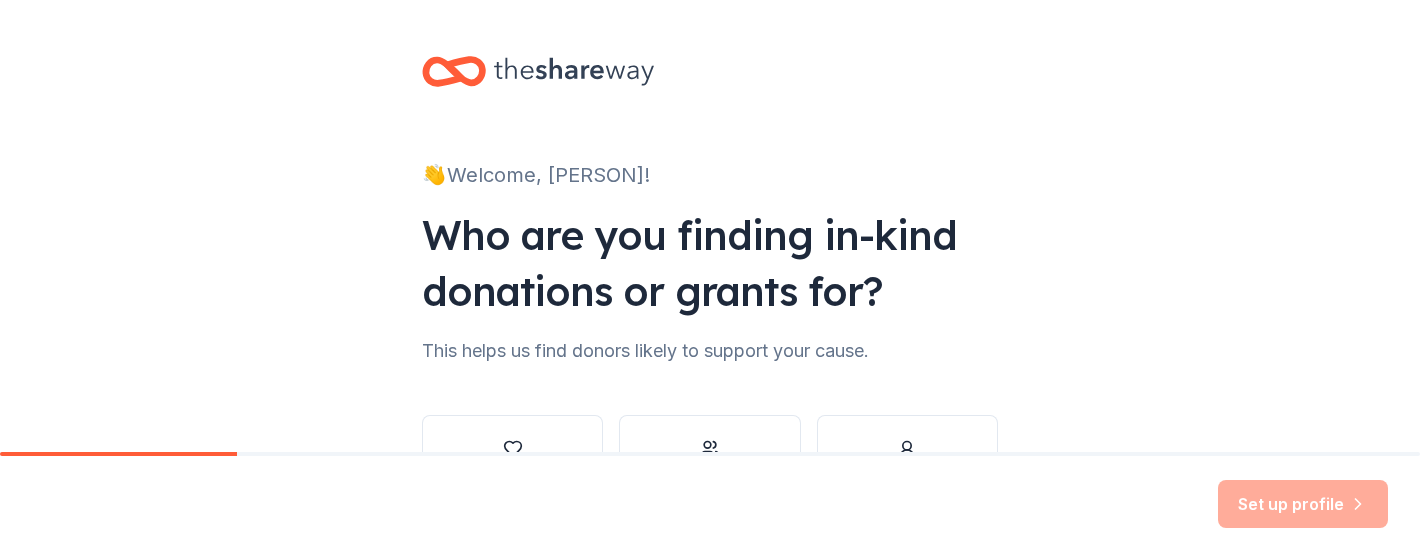 scroll, scrollTop: 0, scrollLeft: 0, axis: both 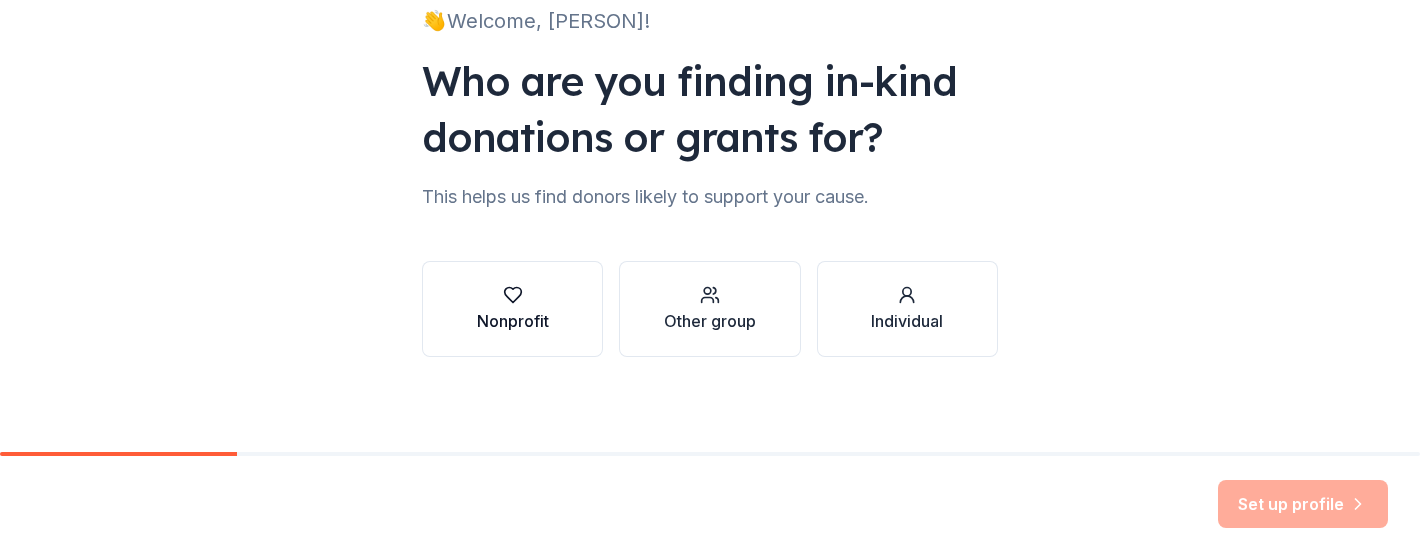 click on "Nonprofit" at bounding box center [513, 309] 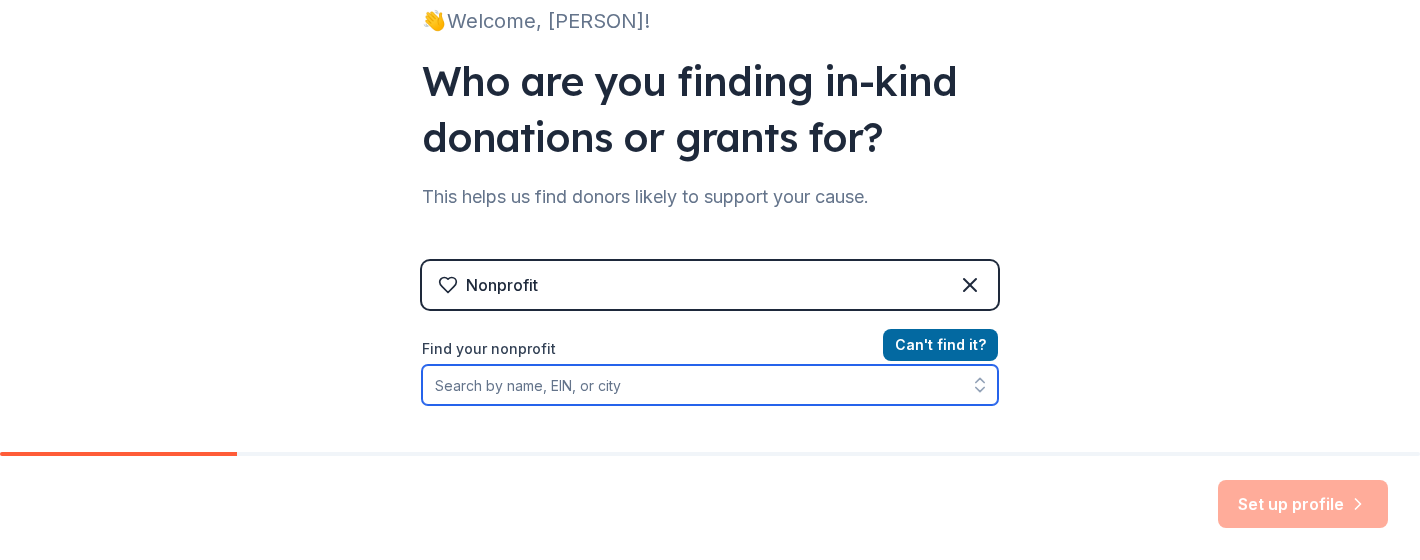 click on "Find your nonprofit" at bounding box center (710, 385) 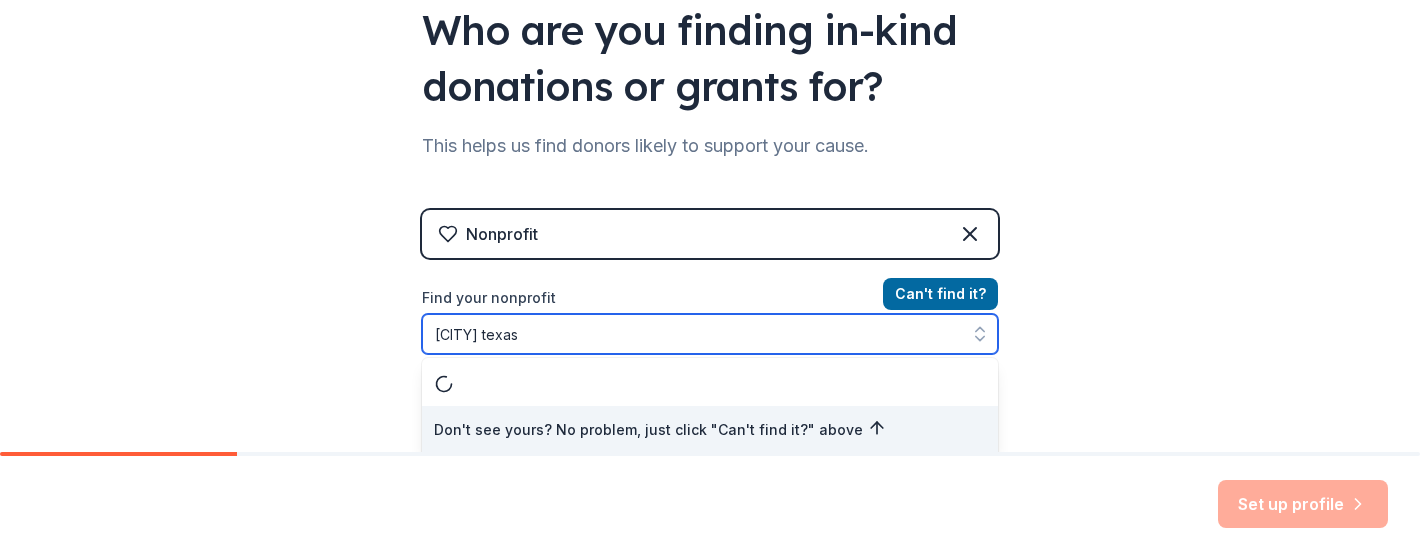 scroll, scrollTop: 253, scrollLeft: 0, axis: vertical 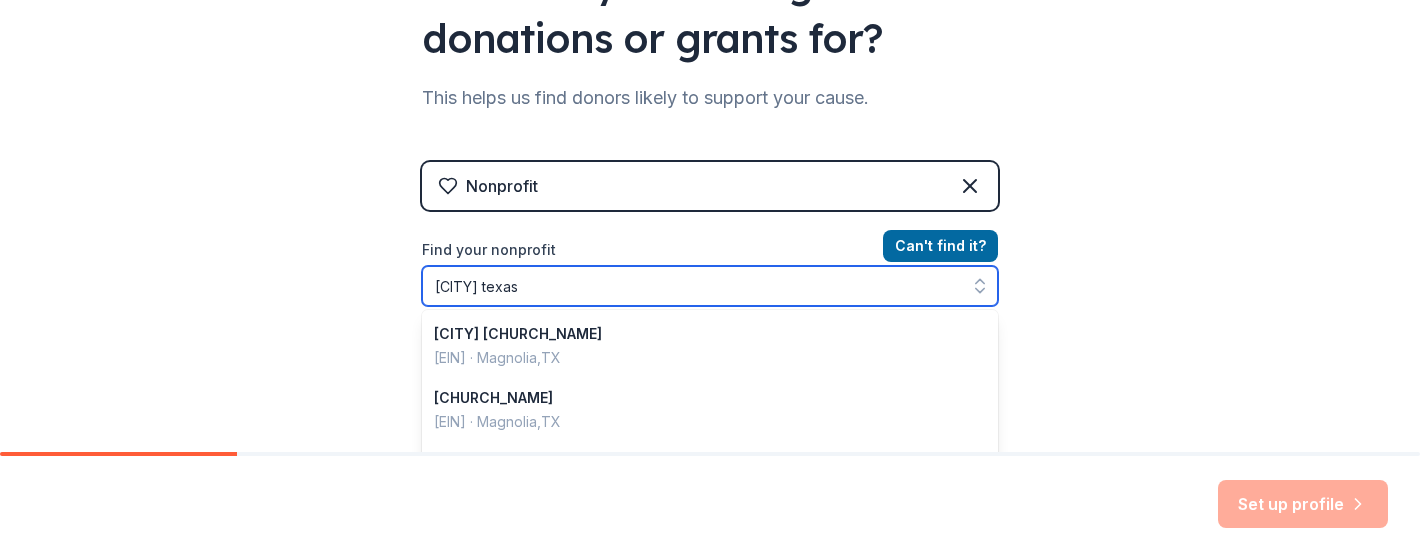 drag, startPoint x: 565, startPoint y: 290, endPoint x: 345, endPoint y: 265, distance: 221.4159 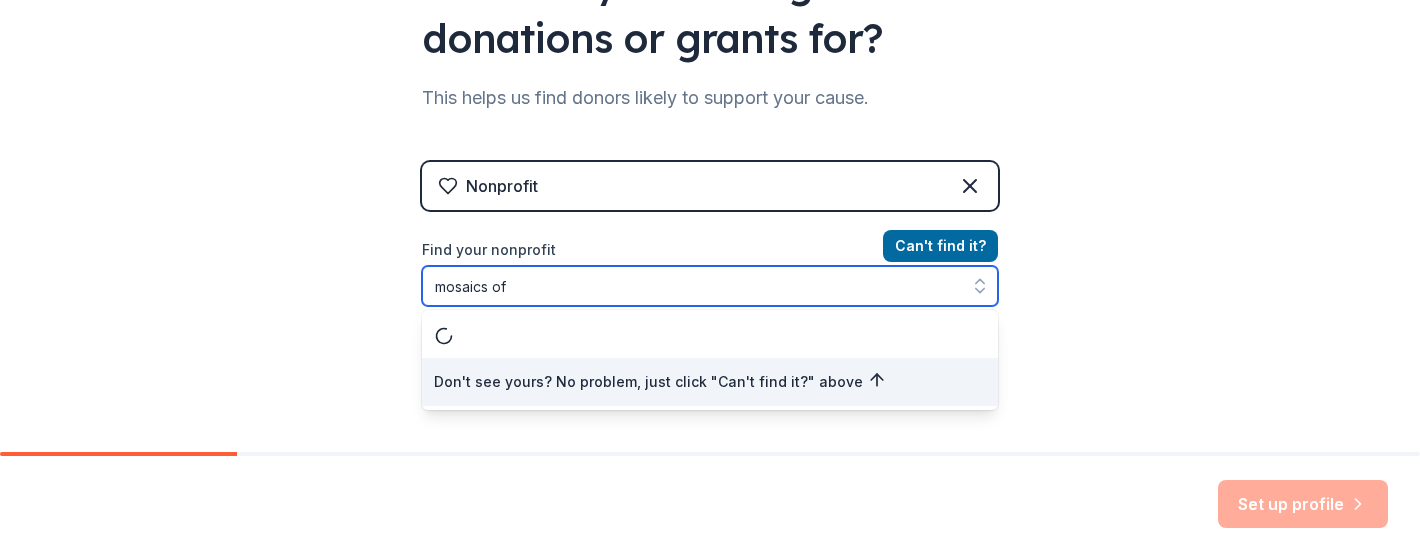 type on "mosaics of" 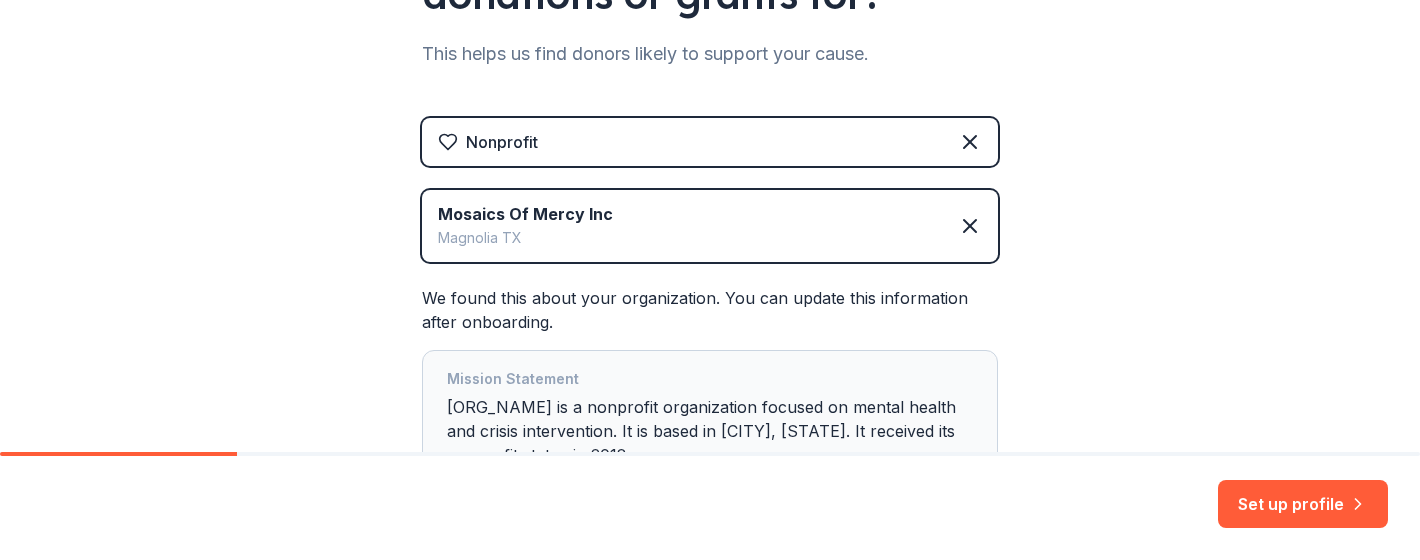 scroll, scrollTop: 473, scrollLeft: 0, axis: vertical 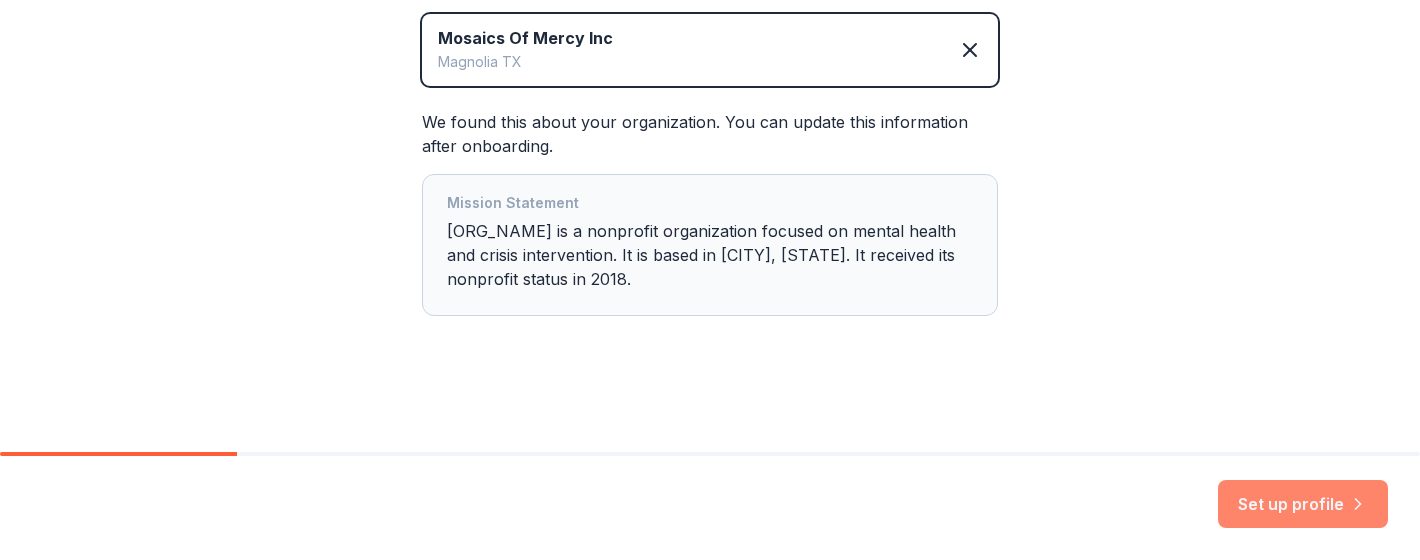 click on "Set up profile" at bounding box center (1303, 504) 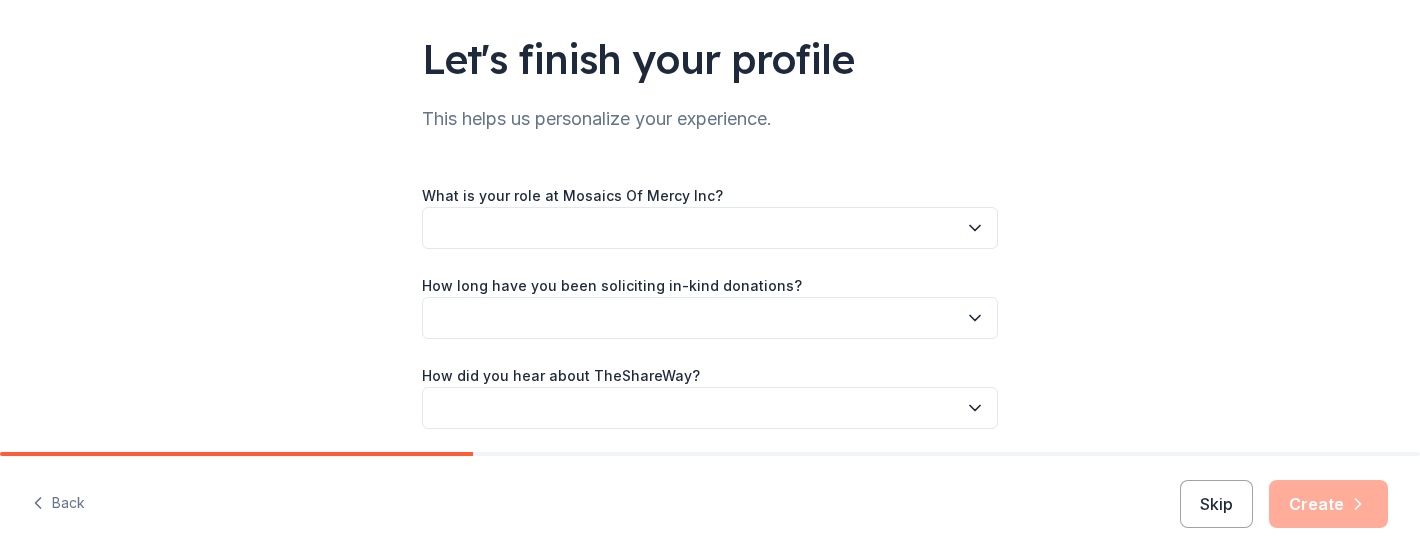 scroll, scrollTop: 132, scrollLeft: 0, axis: vertical 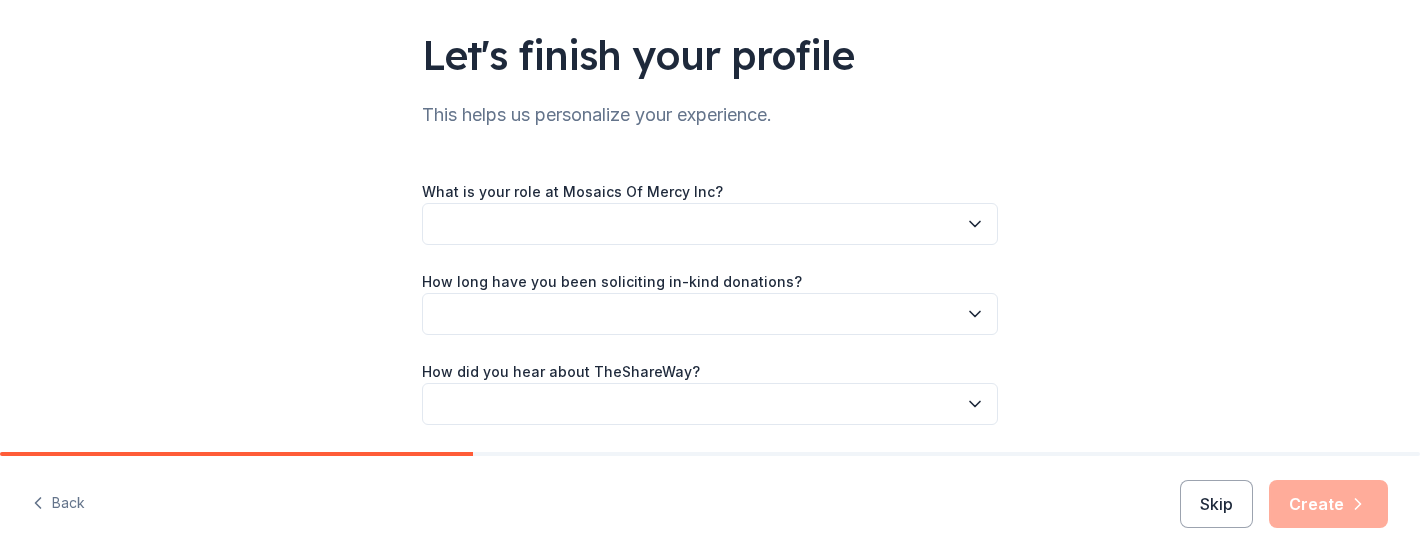 click at bounding box center (710, 224) 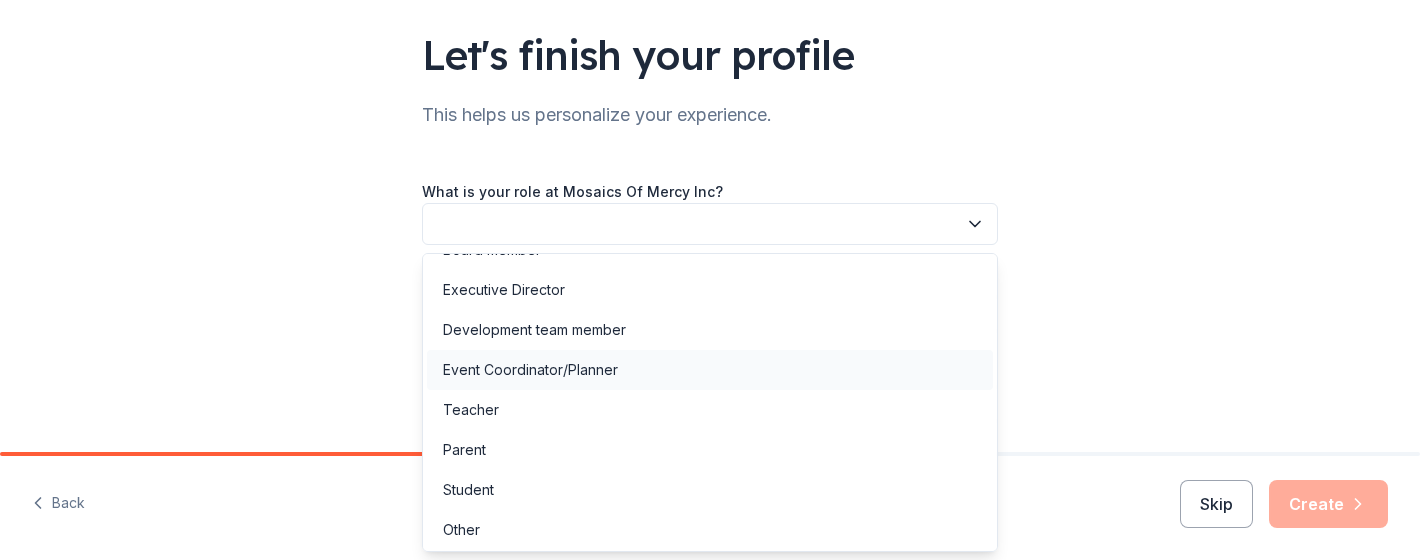scroll, scrollTop: 0, scrollLeft: 0, axis: both 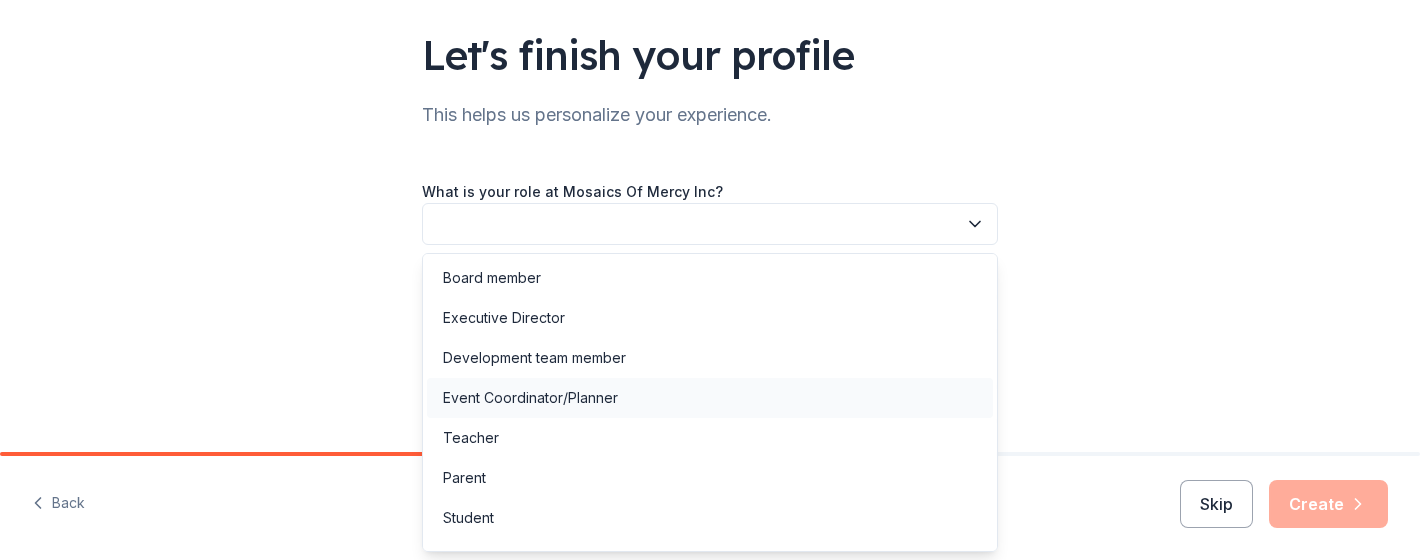 click on "Event Coordinator/Planner" at bounding box center [530, 398] 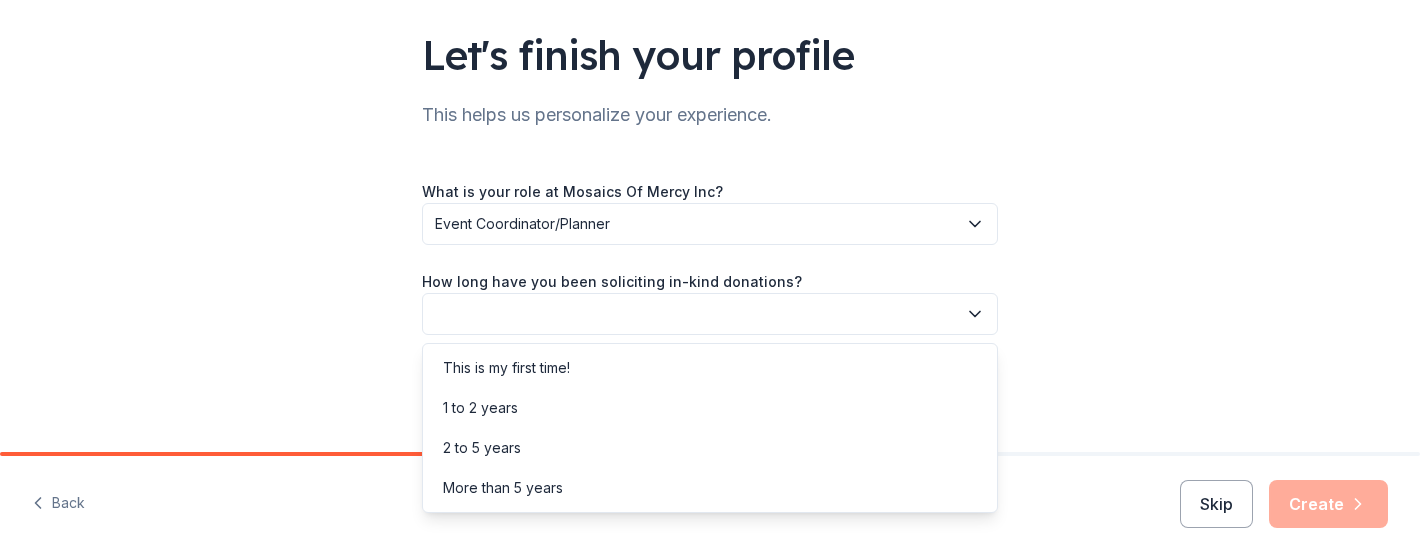 click at bounding box center [710, 314] 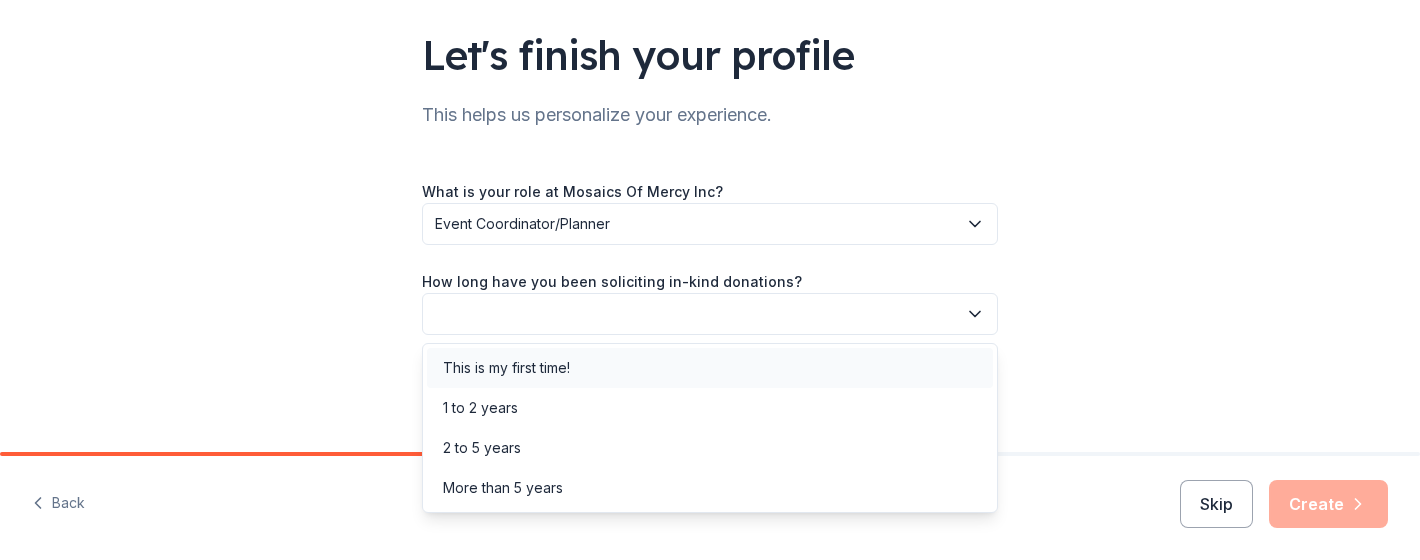 click on "This is my first time!" at bounding box center (506, 368) 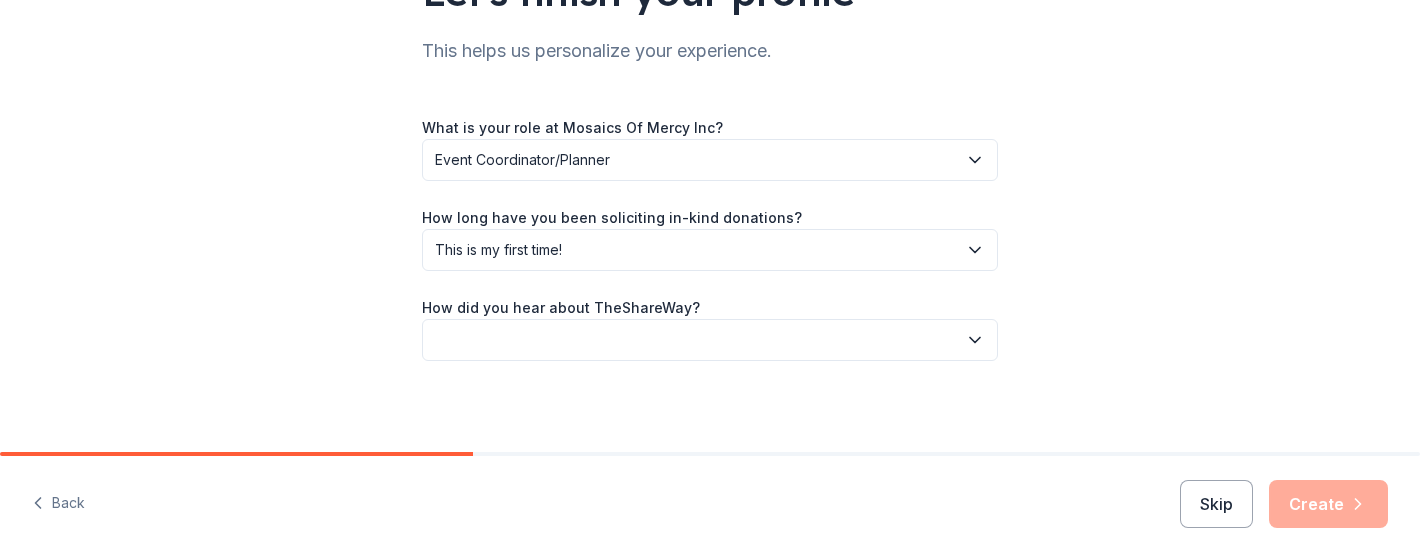scroll, scrollTop: 201, scrollLeft: 0, axis: vertical 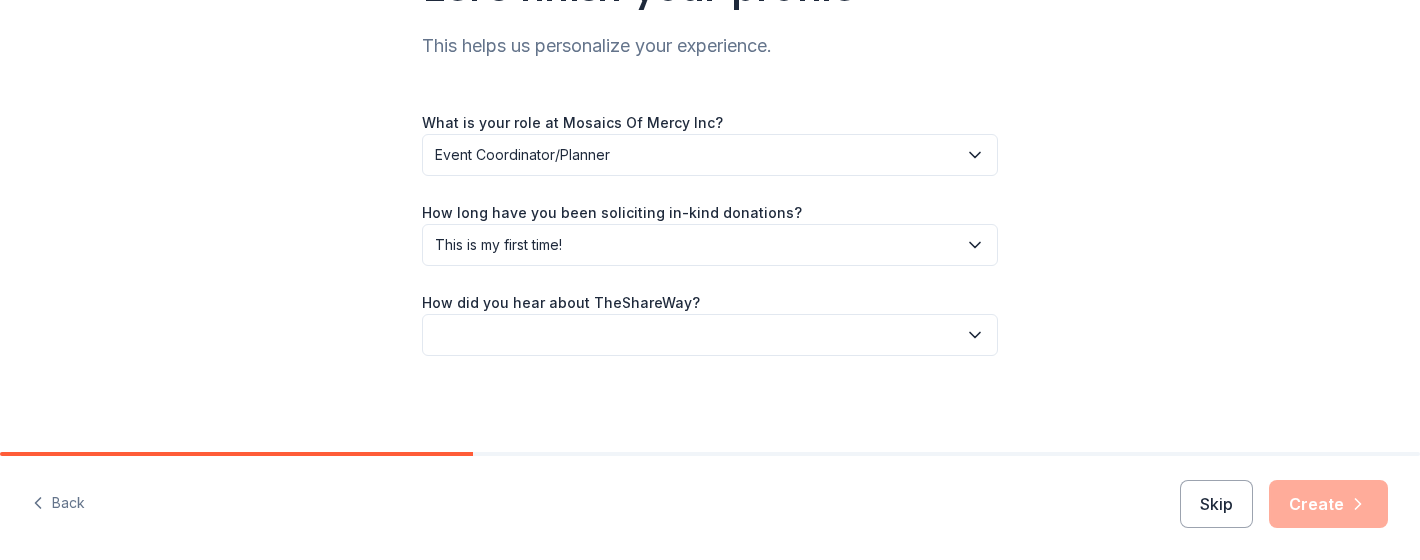 click at bounding box center (710, 335) 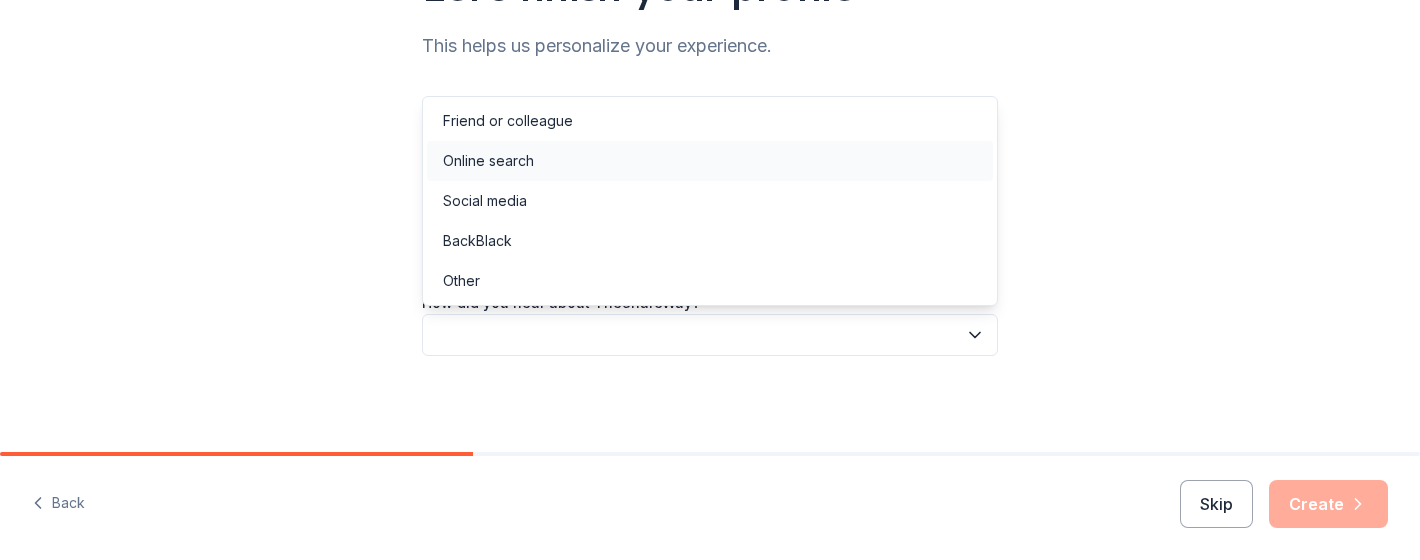 click on "Online search" at bounding box center (488, 161) 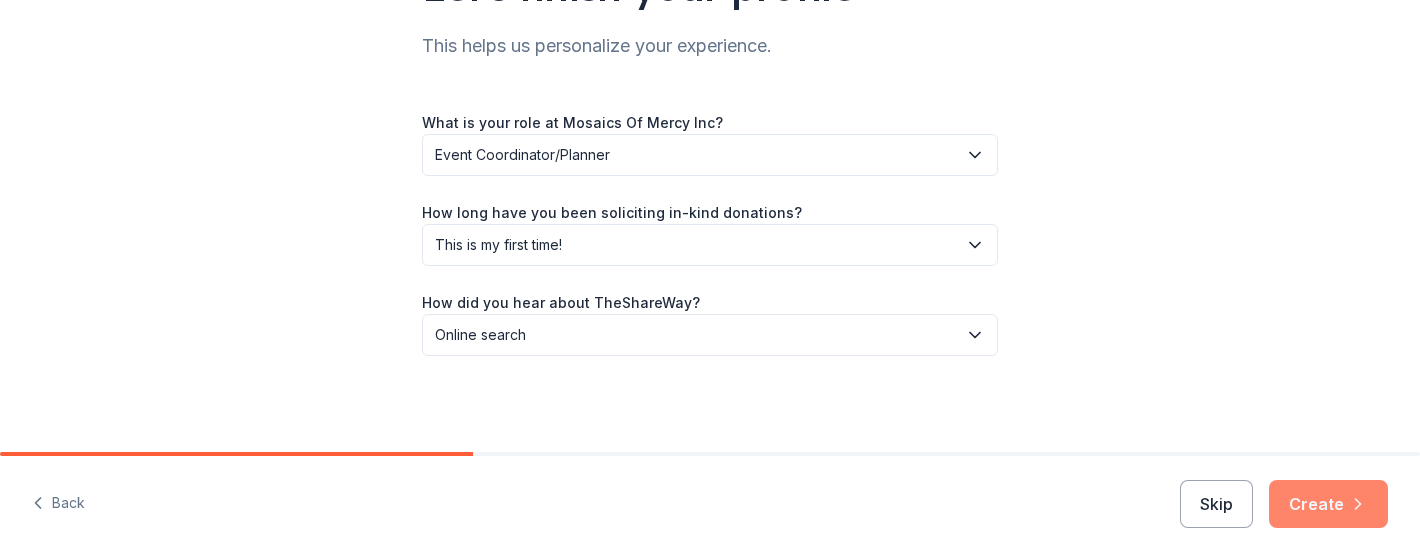 click on "Create" at bounding box center [1328, 504] 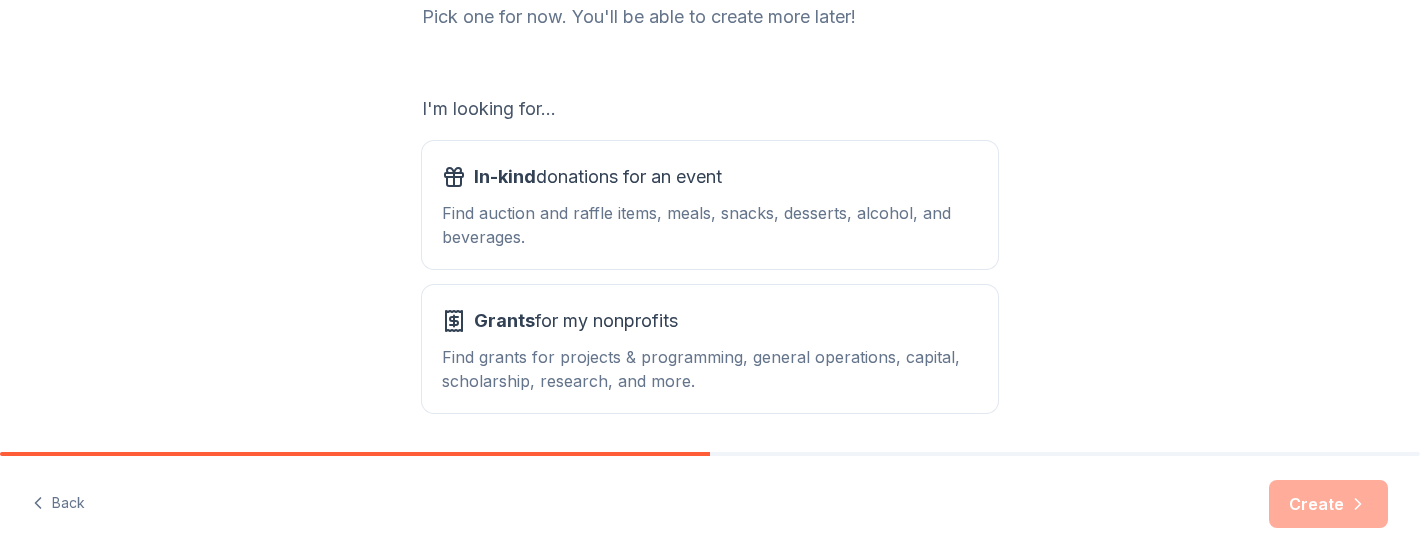 scroll, scrollTop: 301, scrollLeft: 0, axis: vertical 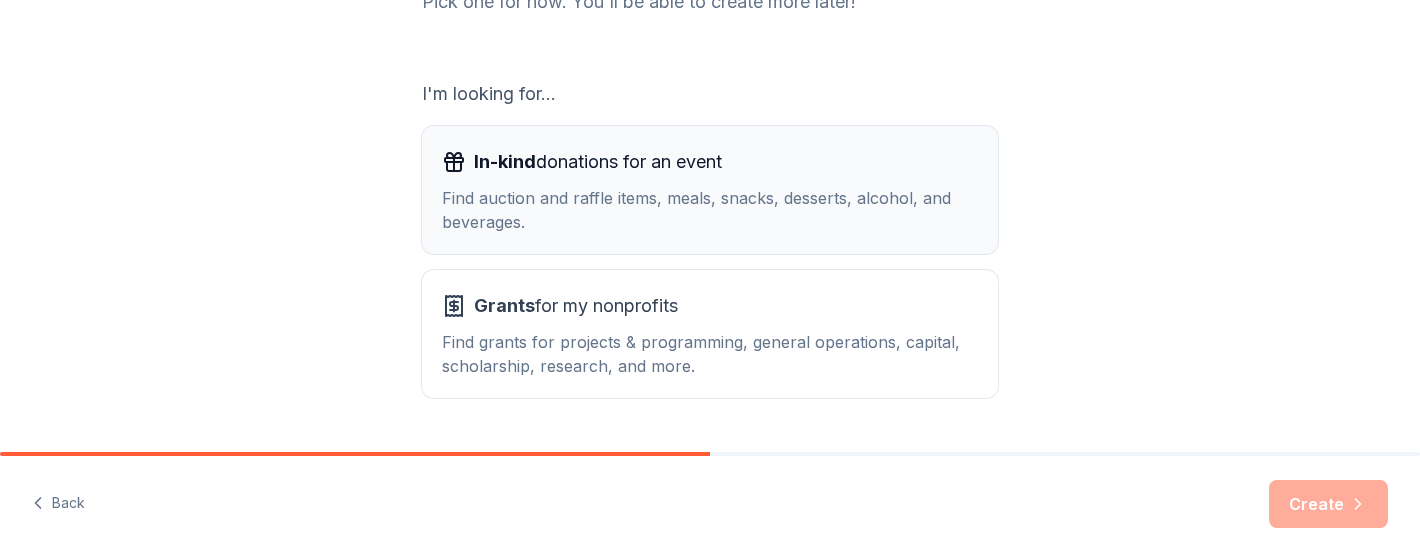 click on "Find auction and raffle items, meals, snacks, desserts, alcohol, and beverages." at bounding box center (710, 210) 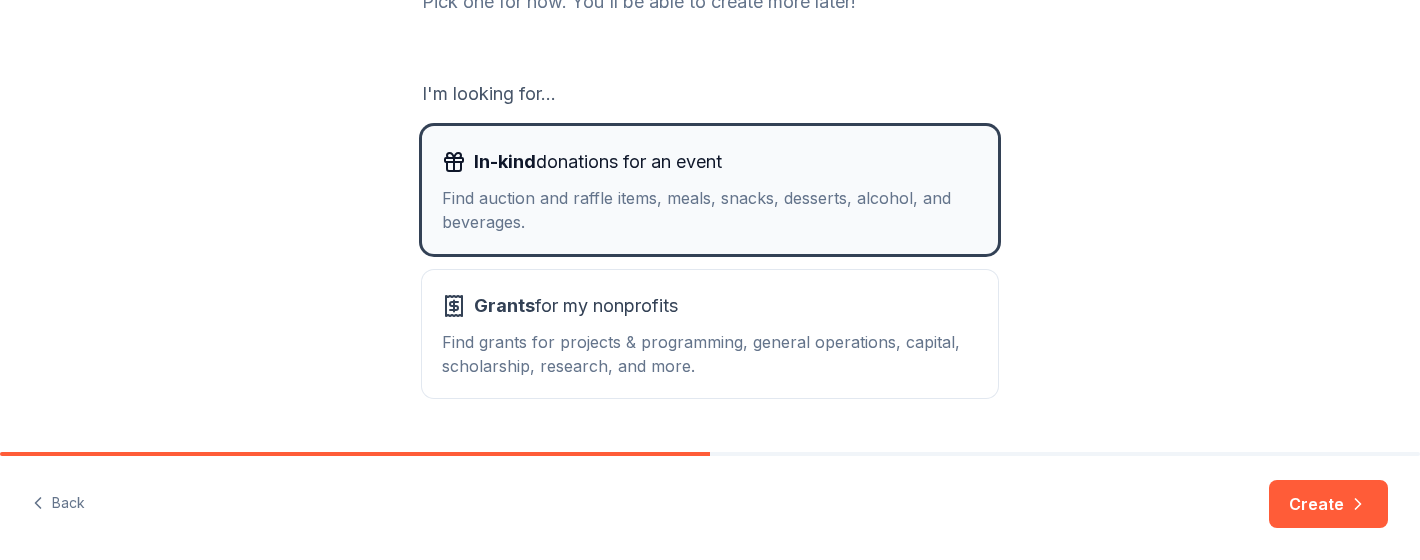 scroll, scrollTop: 355, scrollLeft: 0, axis: vertical 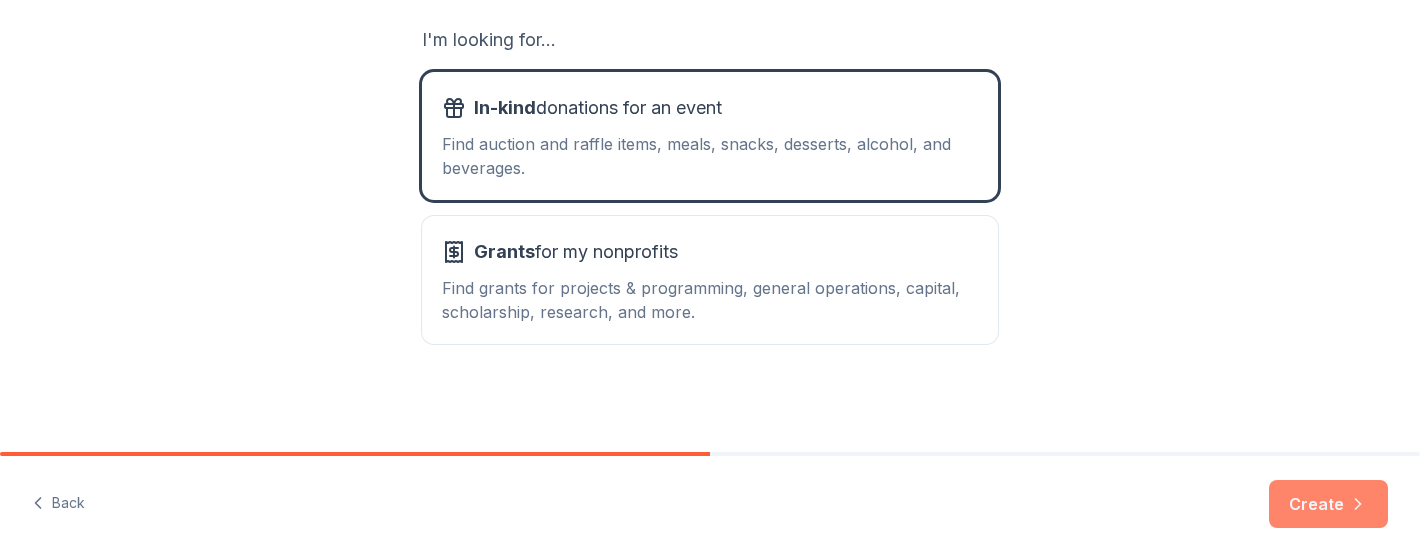 click on "Create" at bounding box center [1328, 504] 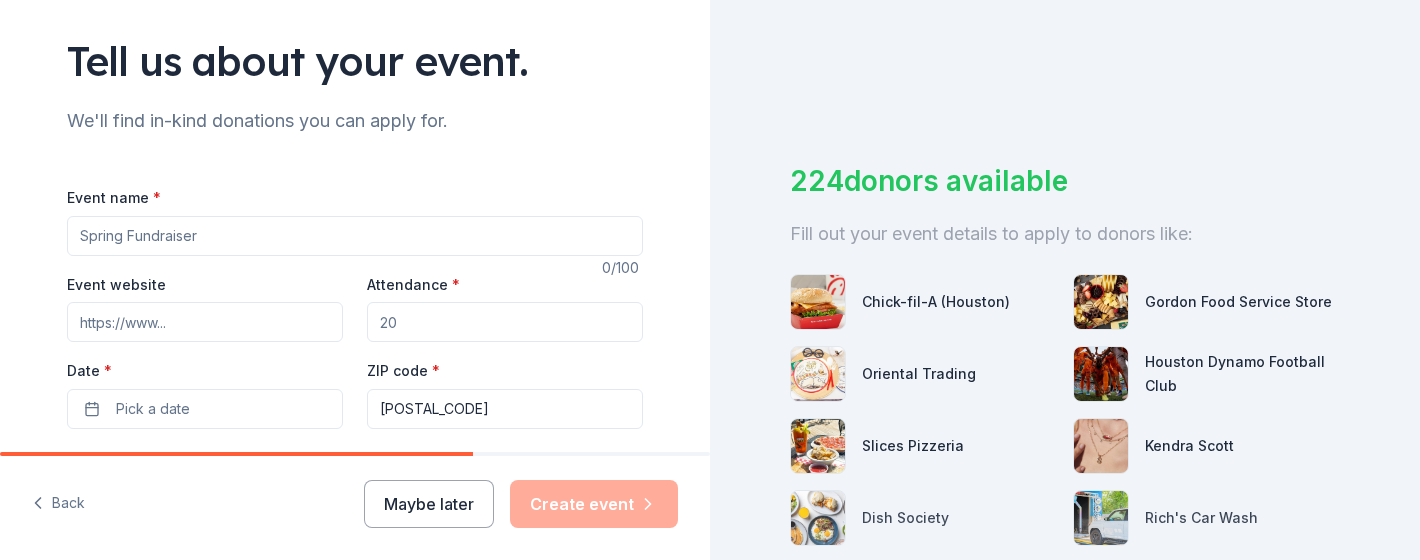 scroll, scrollTop: 131, scrollLeft: 0, axis: vertical 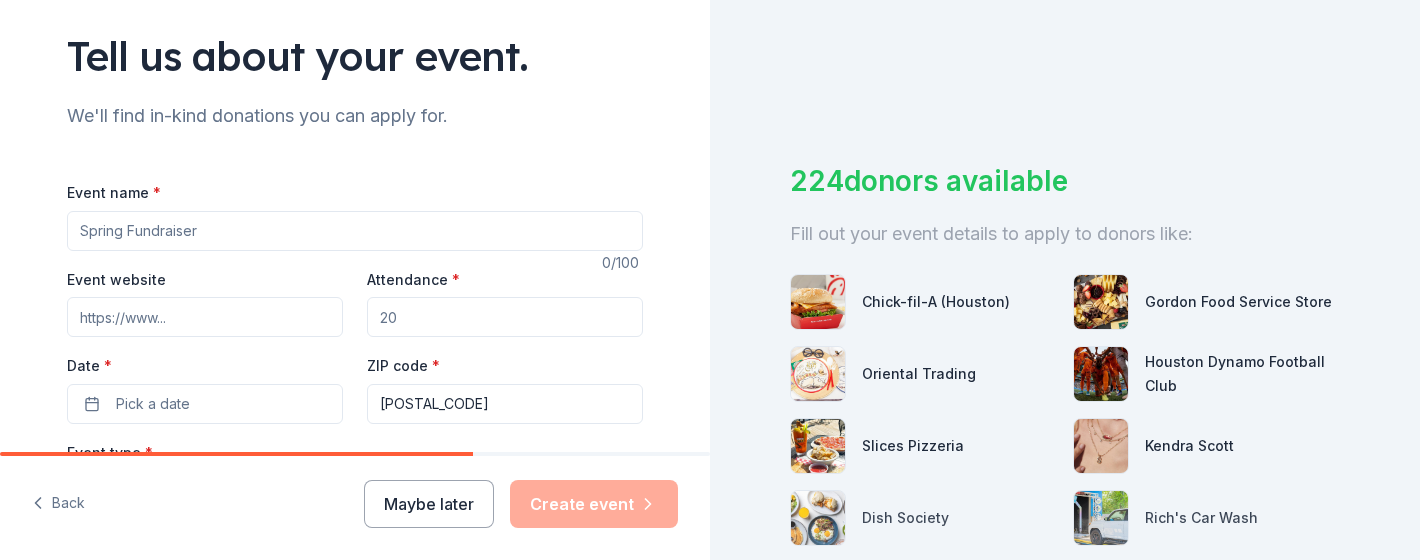 click on "Event name *" at bounding box center (355, 231) 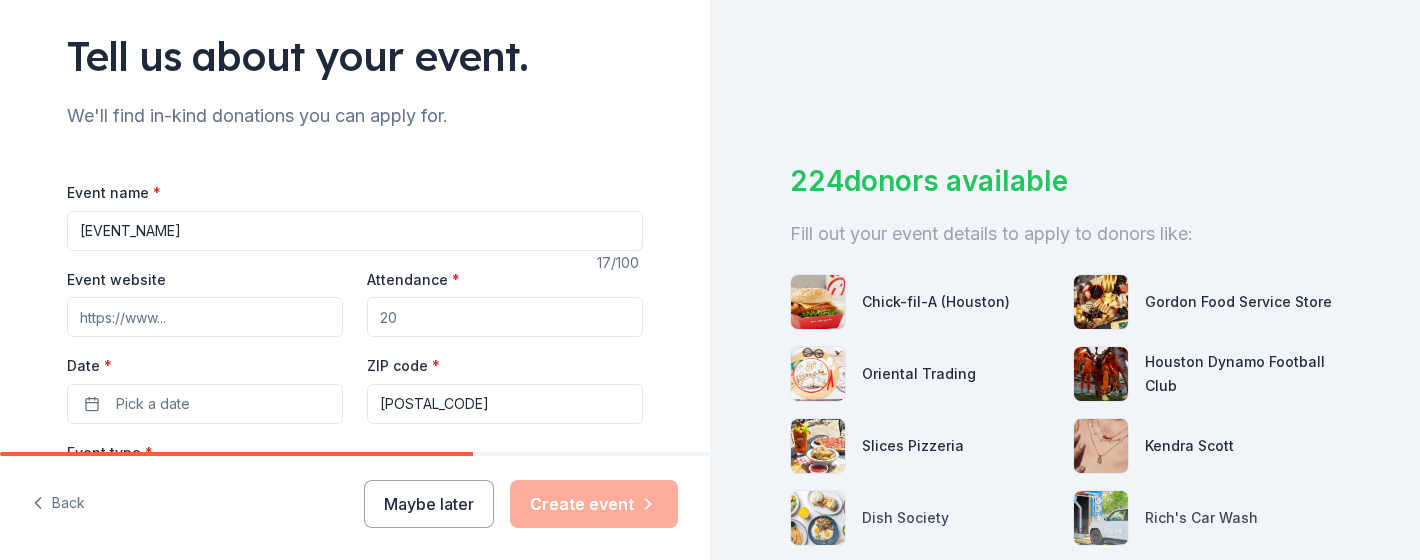 scroll, scrollTop: 252, scrollLeft: 0, axis: vertical 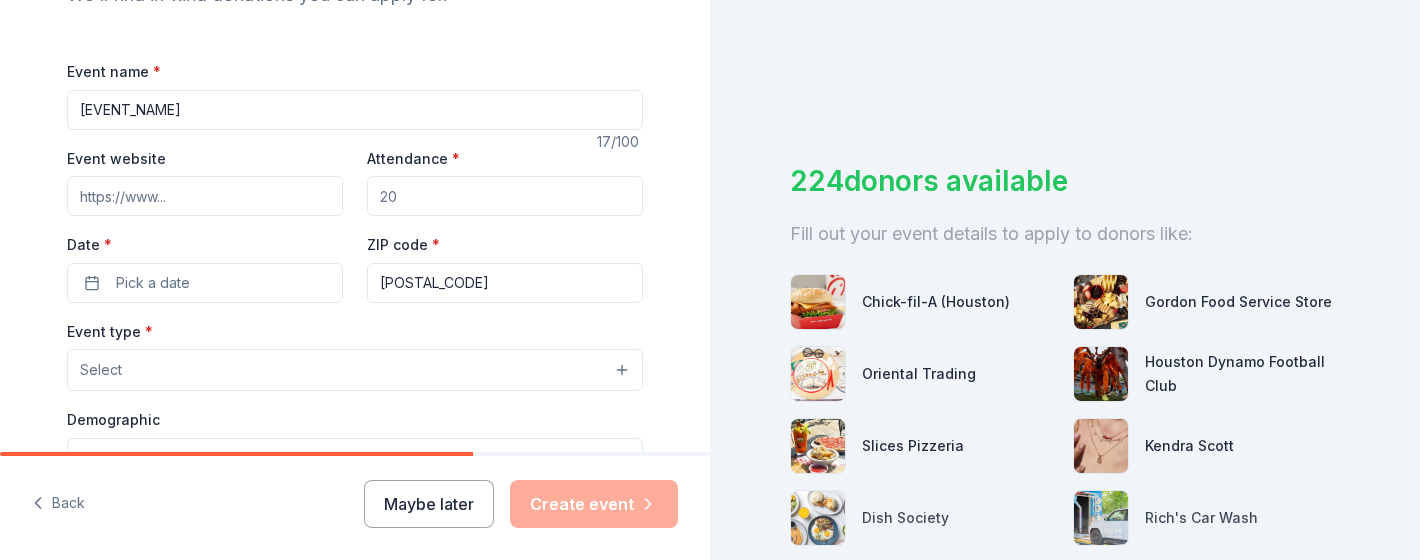 type on "2026 Mosaics Gala" 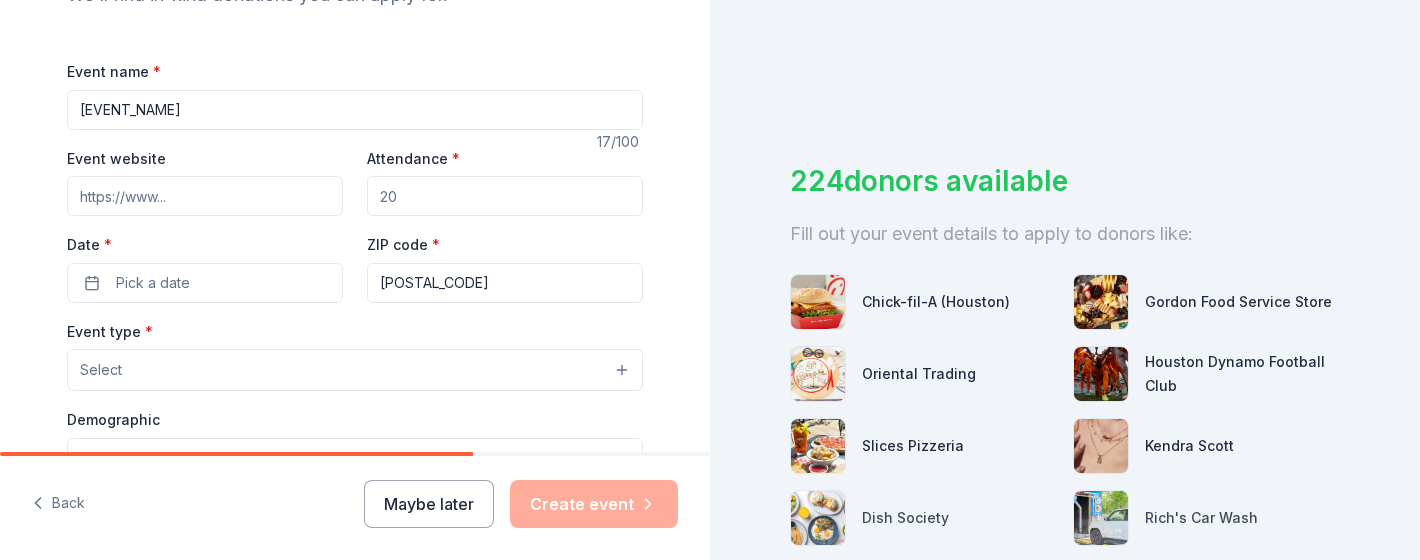 click on "Event website" at bounding box center [205, 196] 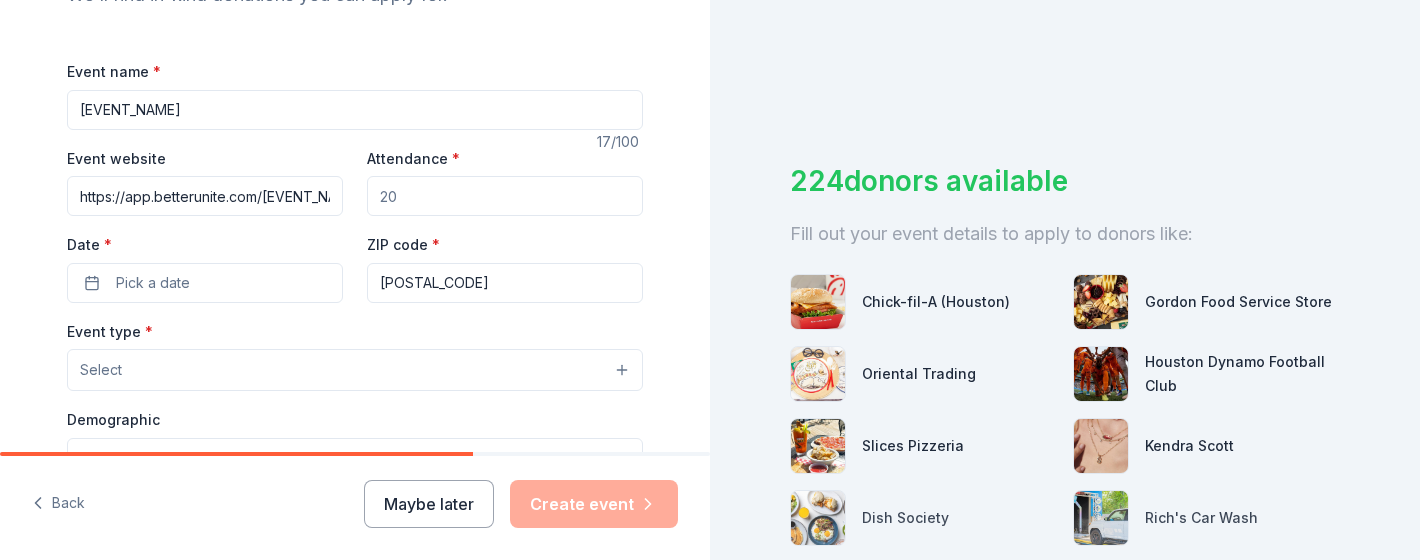 scroll, scrollTop: 0, scrollLeft: 264, axis: horizontal 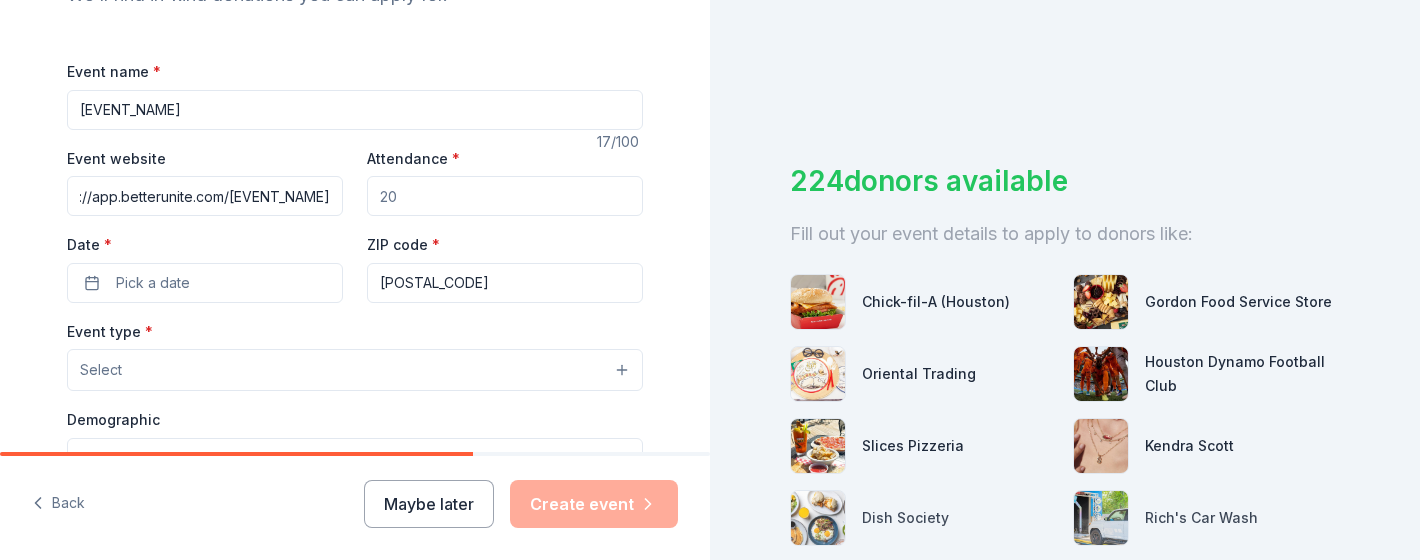 type on "https://app.betterunite.com/mosaicstx-2026mosaicsgala-aninvinciblesummer" 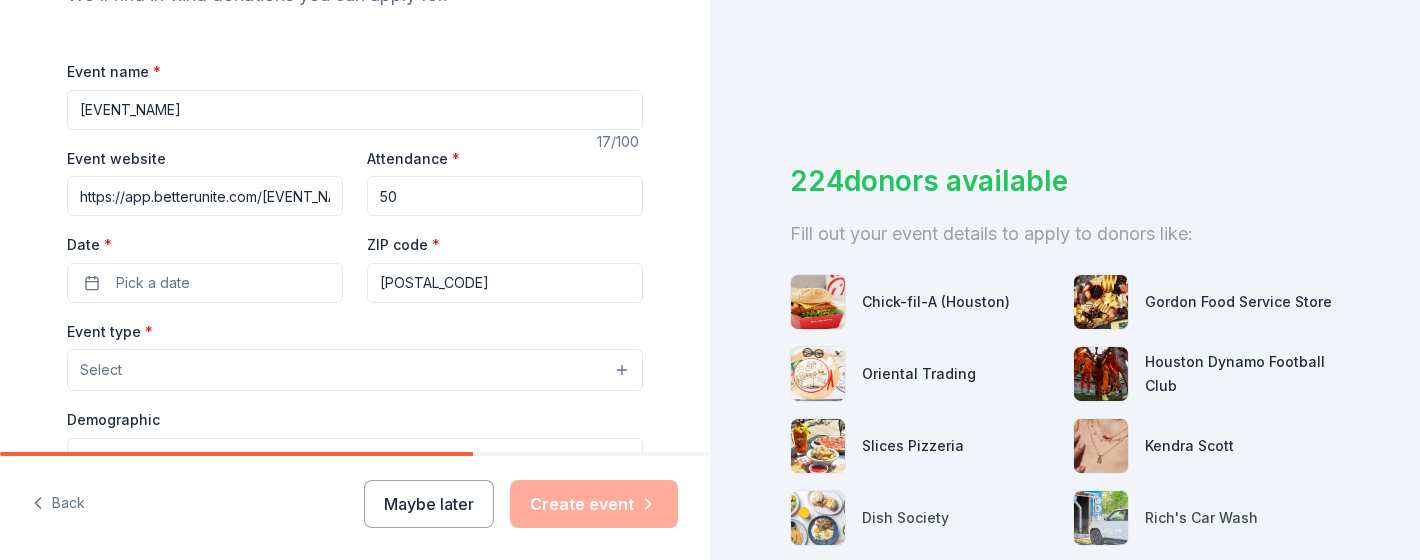 type on "5" 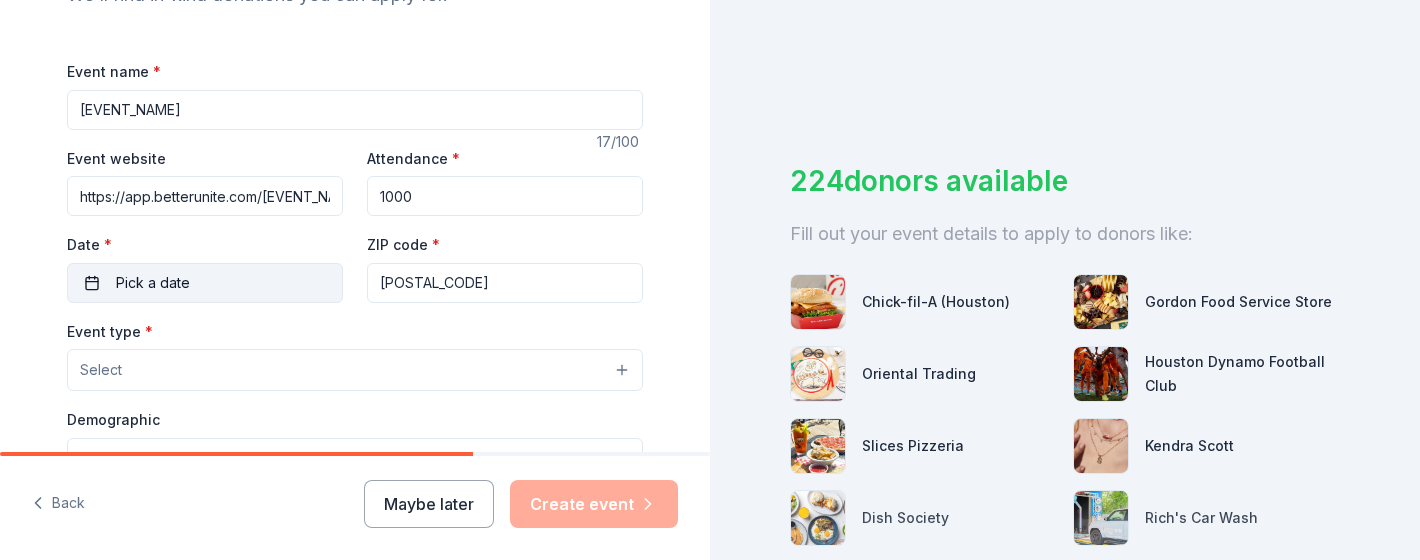 type on "1000" 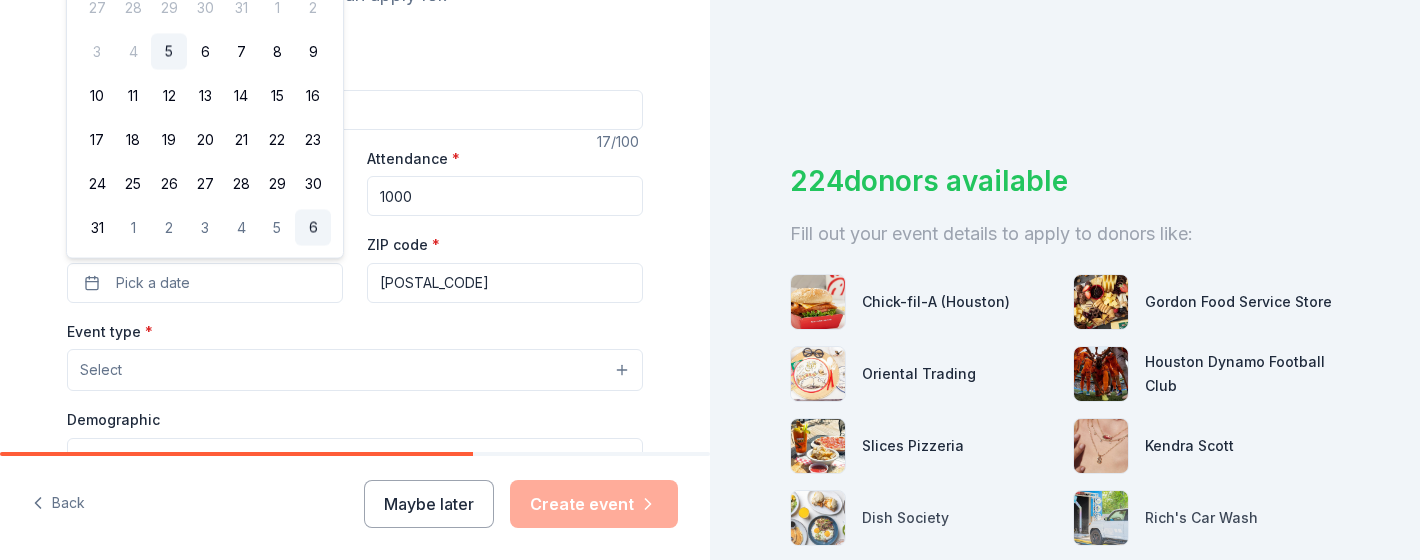 click on "6" at bounding box center [313, 228] 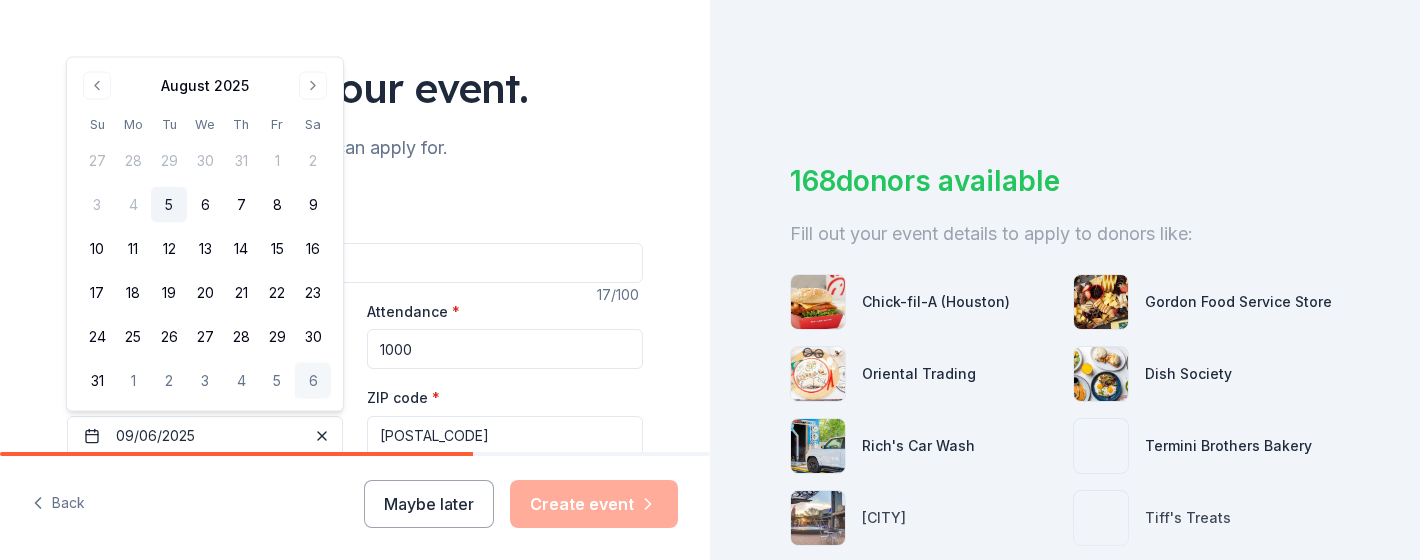 scroll, scrollTop: 98, scrollLeft: 0, axis: vertical 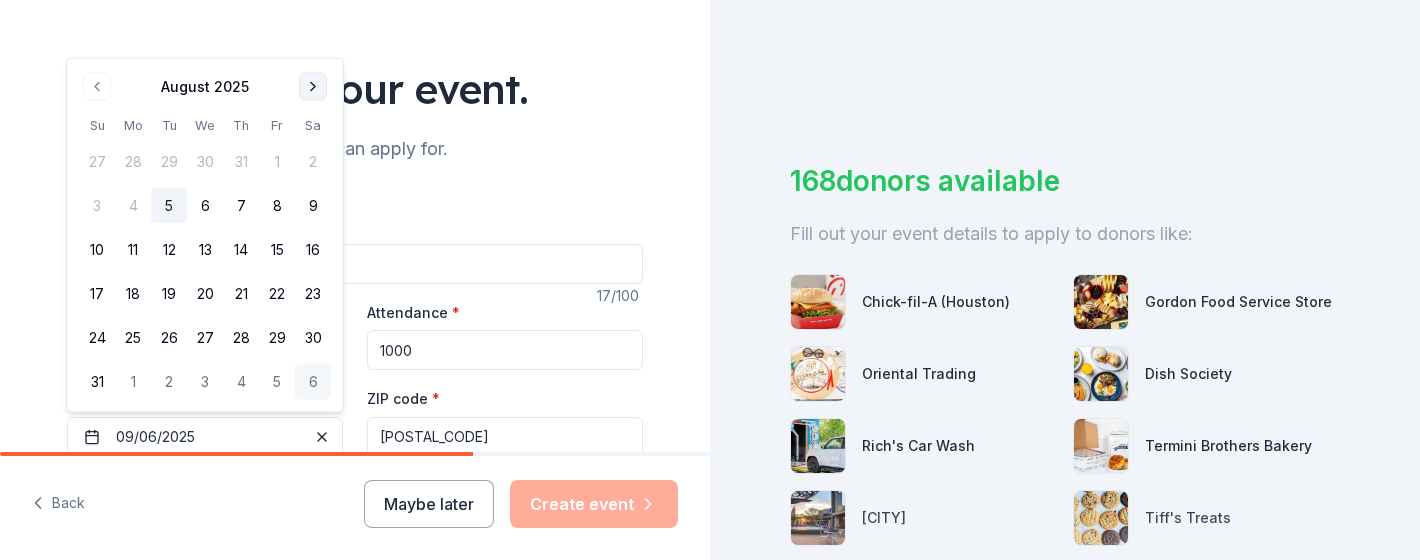 click at bounding box center [313, 87] 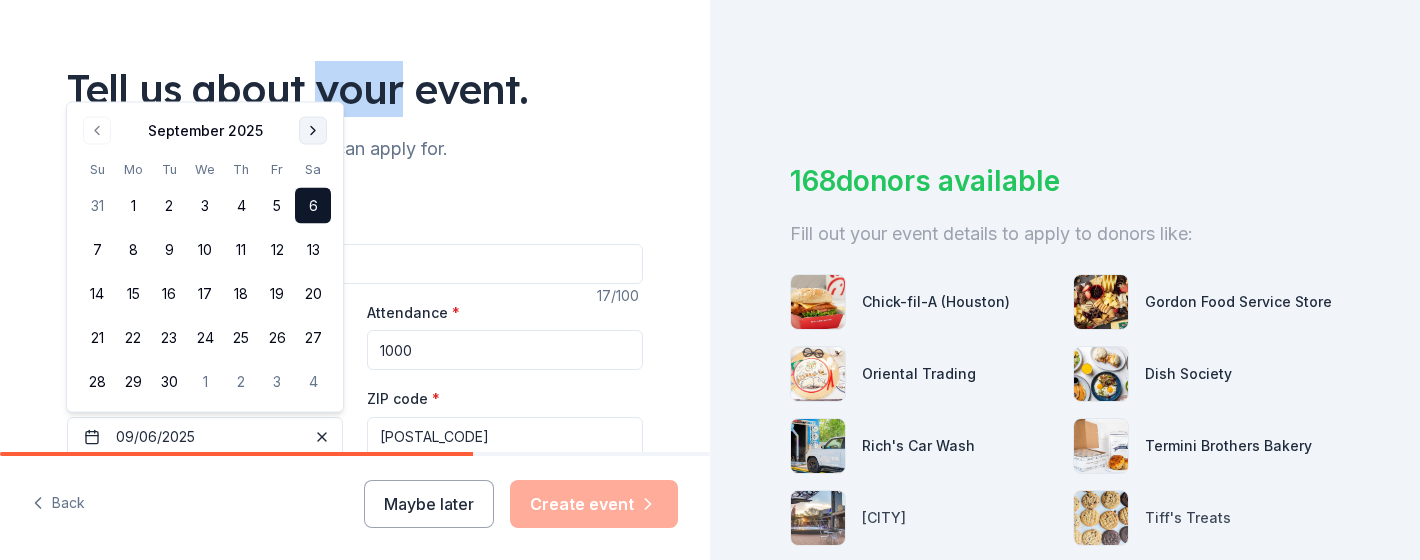click on "Tell us about your event." at bounding box center (355, 89) 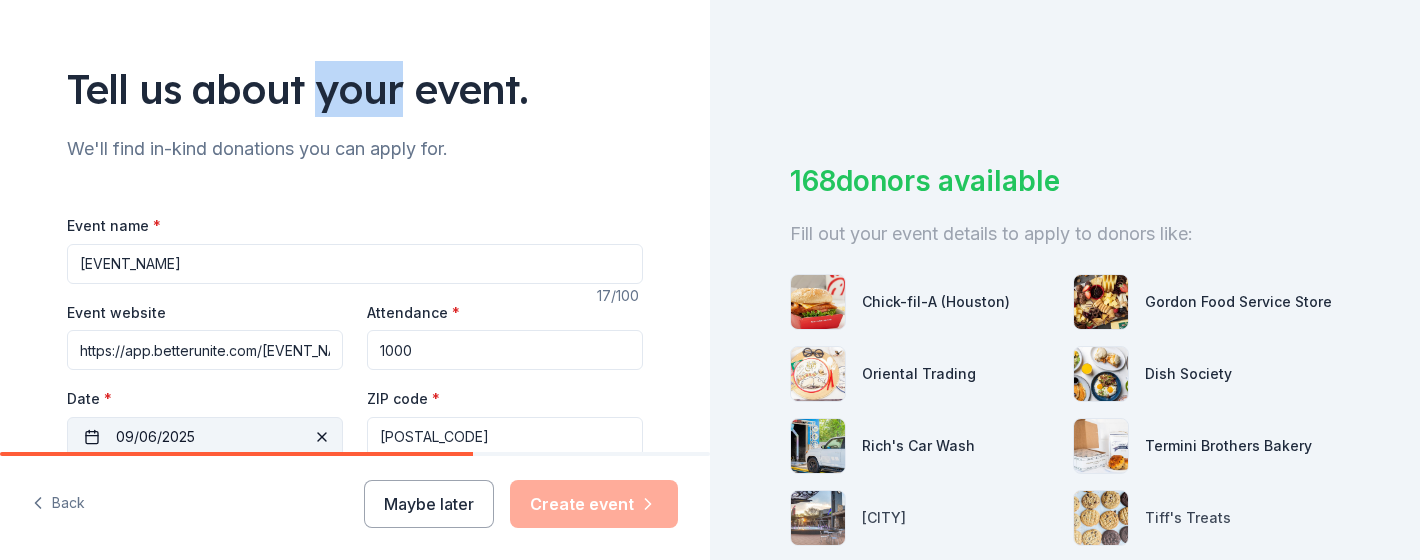 click on "09/06/2025" at bounding box center (205, 437) 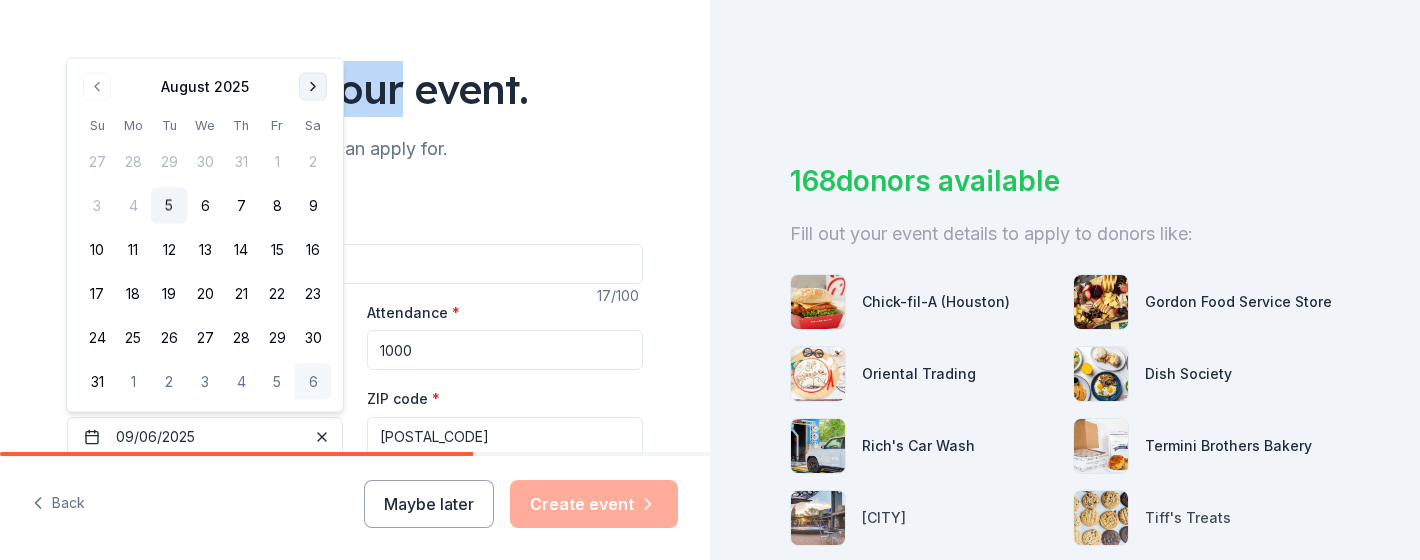 click at bounding box center [313, 87] 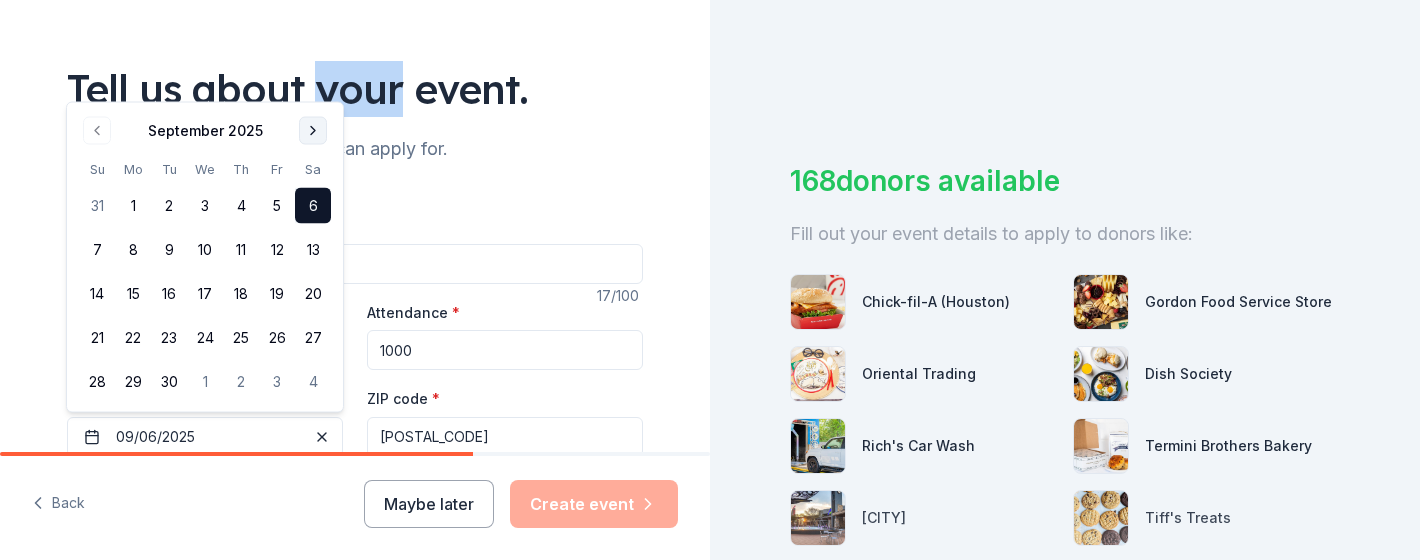 click at bounding box center [313, 131] 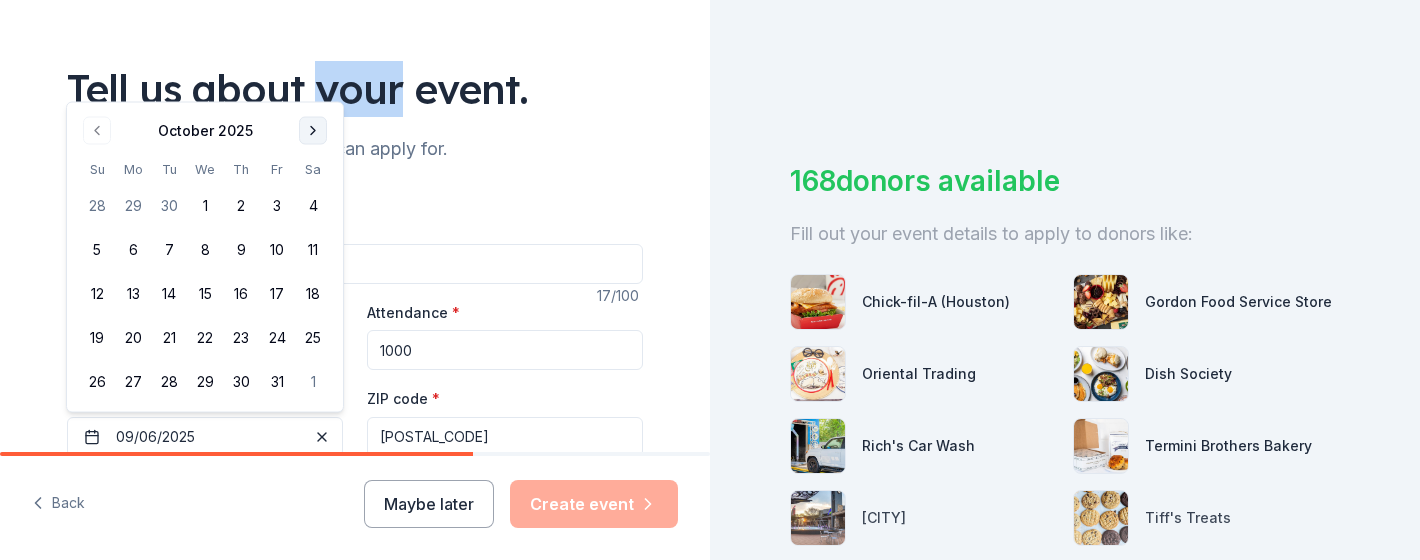 click at bounding box center (313, 131) 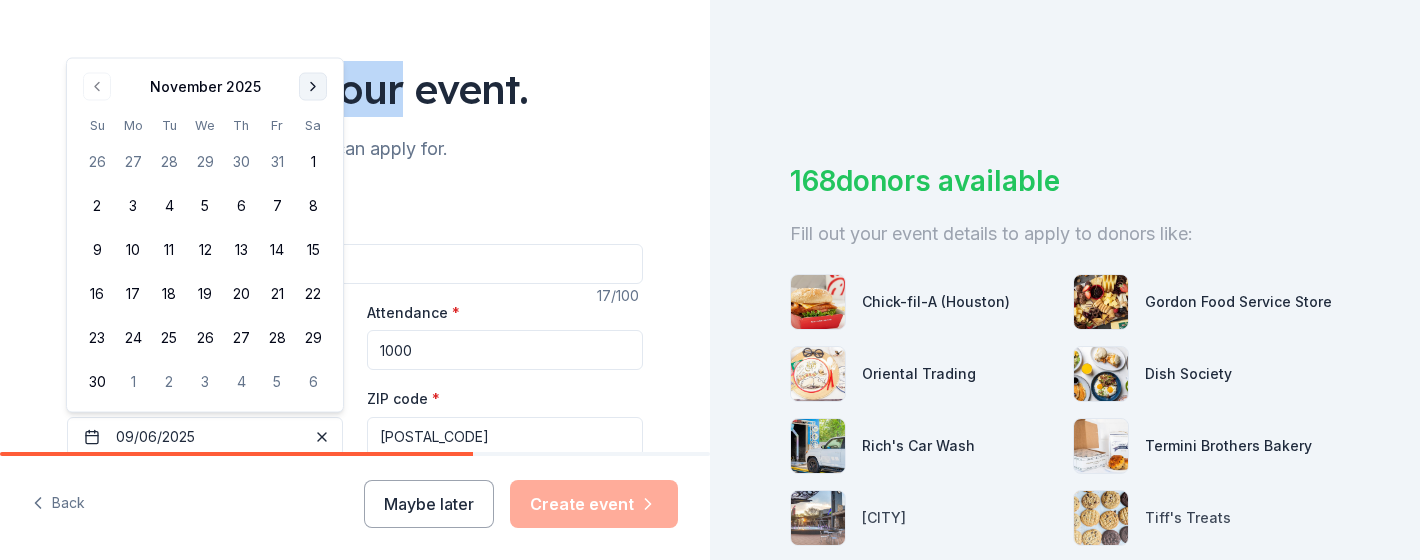 click at bounding box center (313, 87) 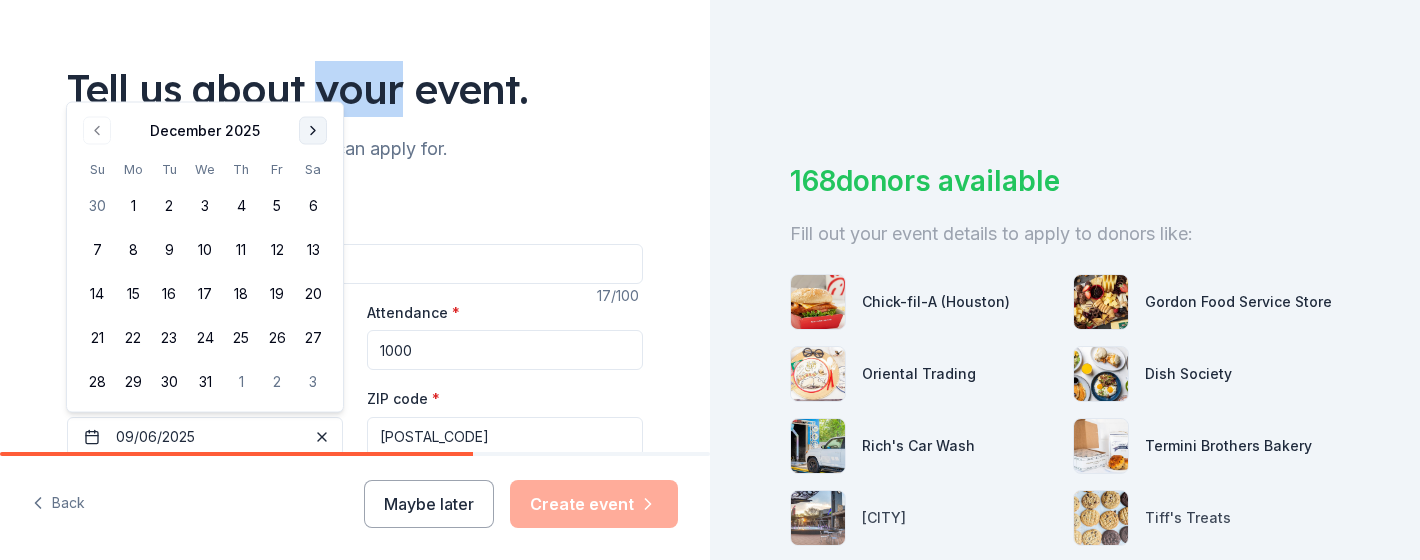 click at bounding box center (313, 131) 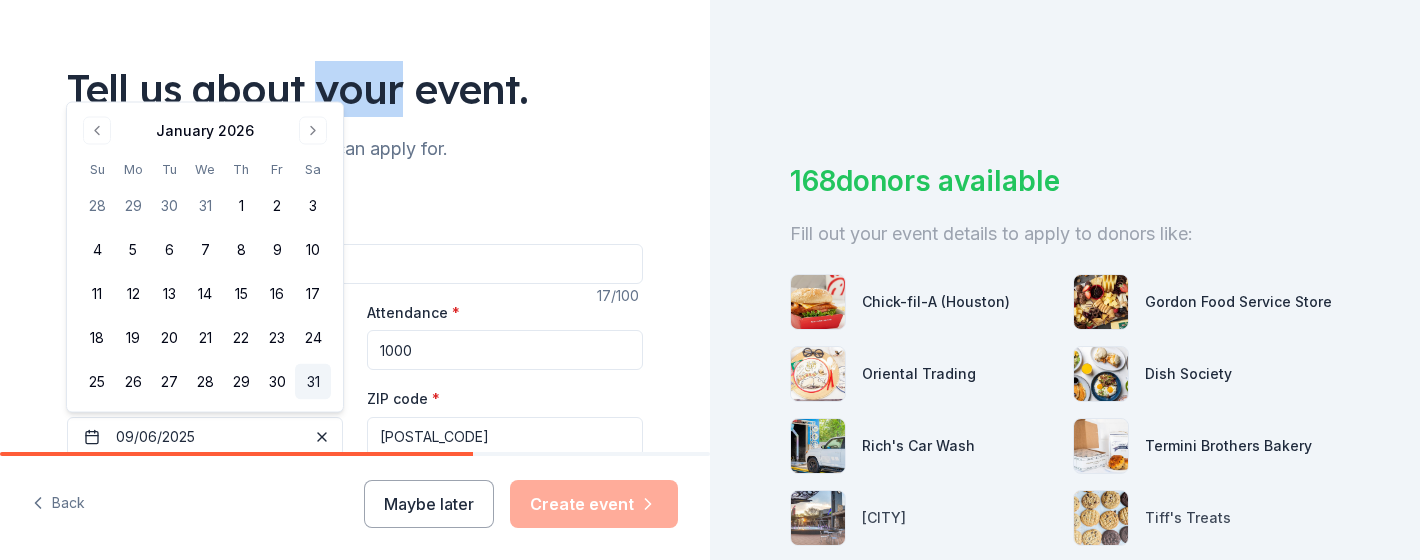 click on "31" at bounding box center (313, 382) 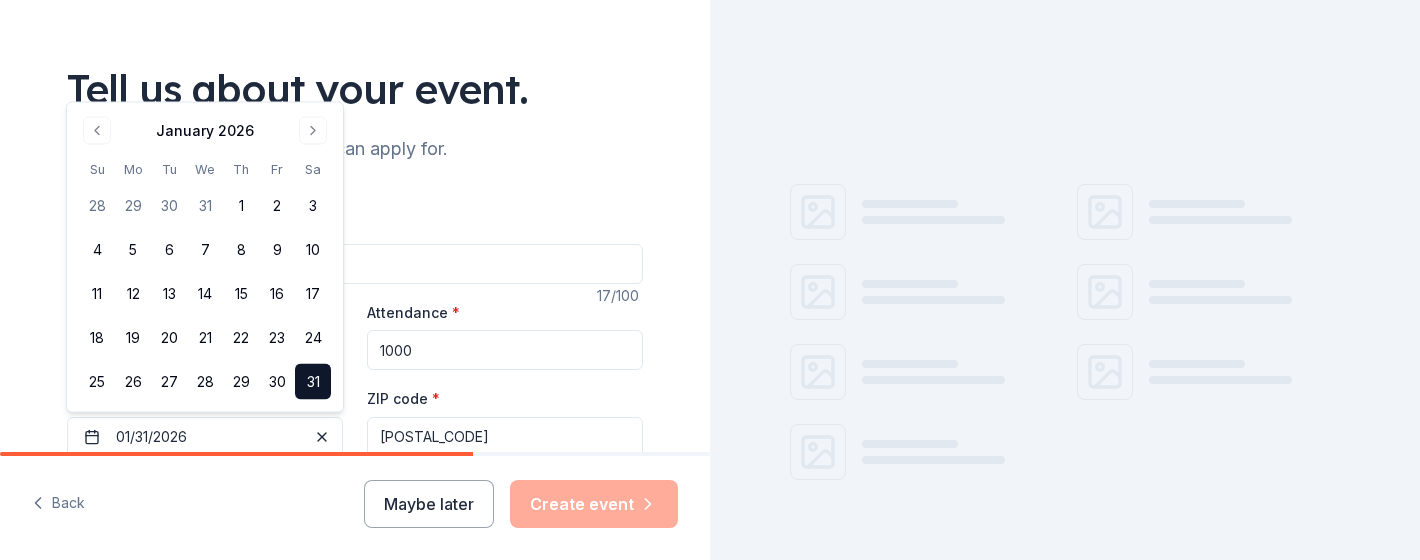 click on "77354" at bounding box center [505, 437] 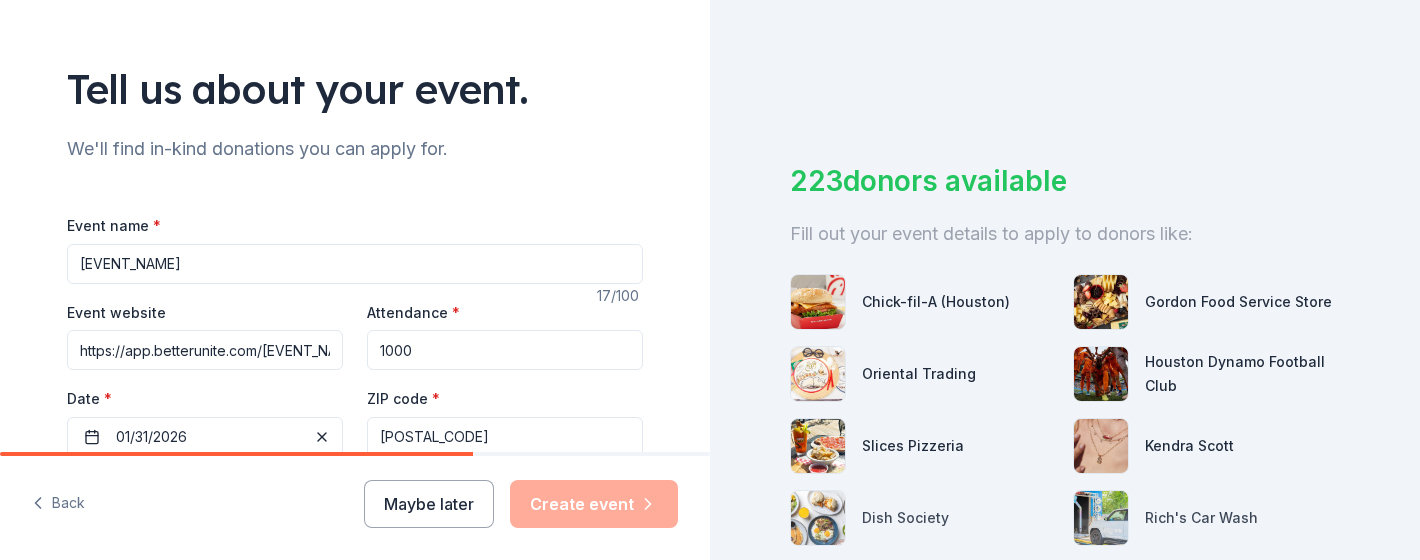 click on "77354" at bounding box center [505, 437] 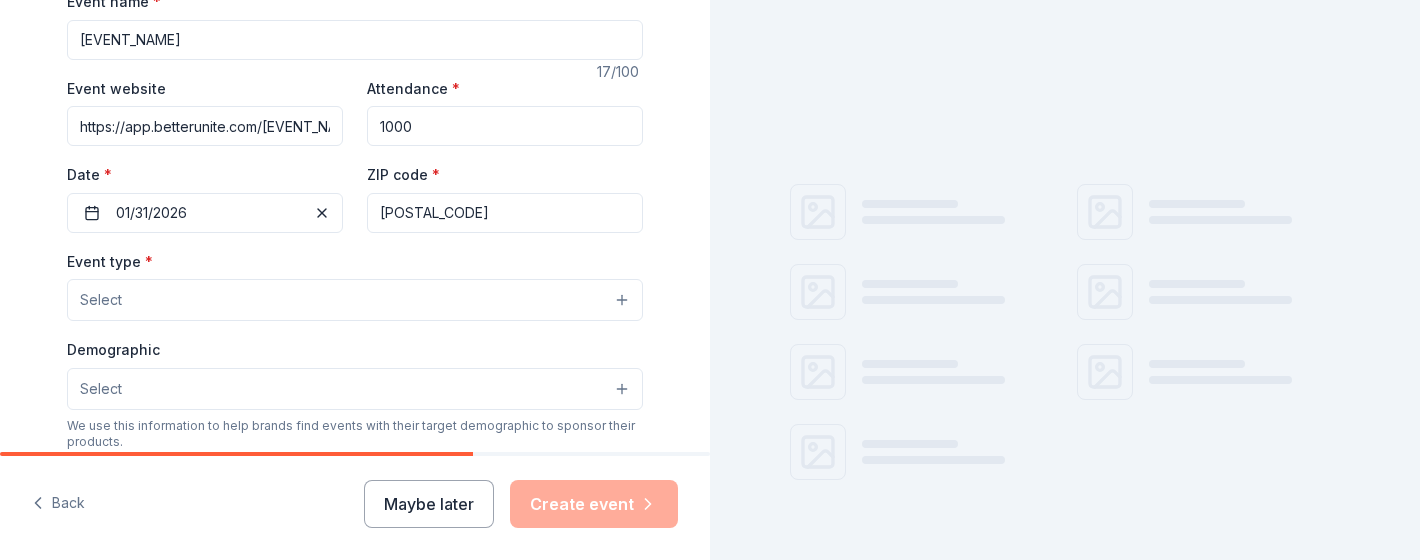 scroll, scrollTop: 503, scrollLeft: 0, axis: vertical 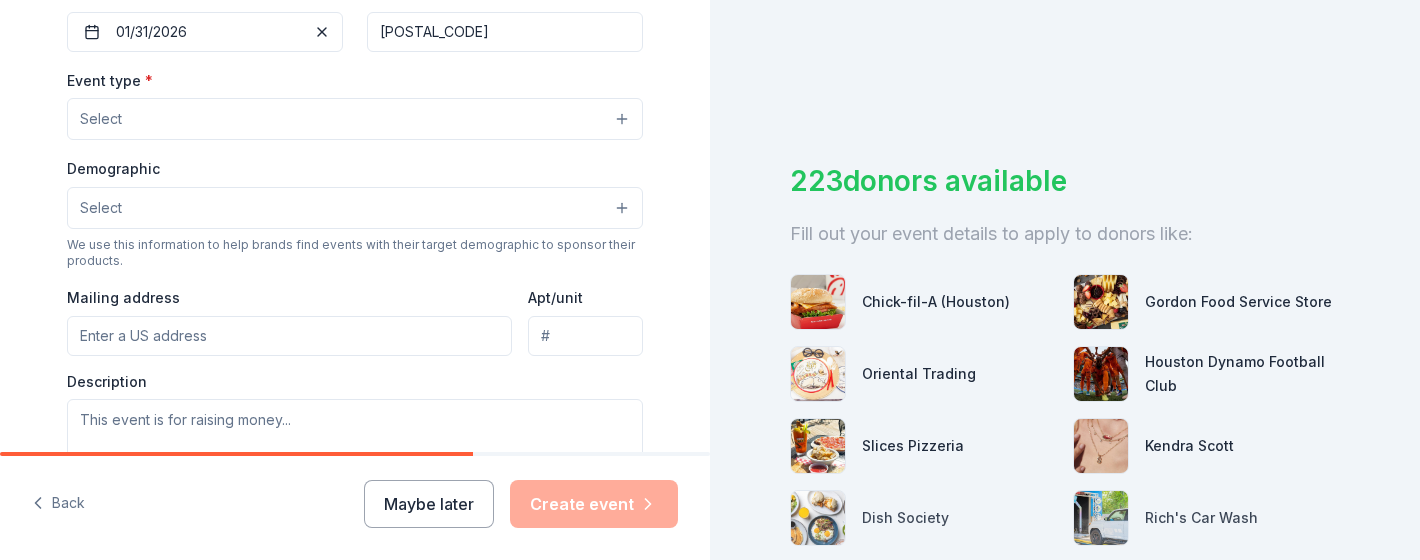 type on "77380" 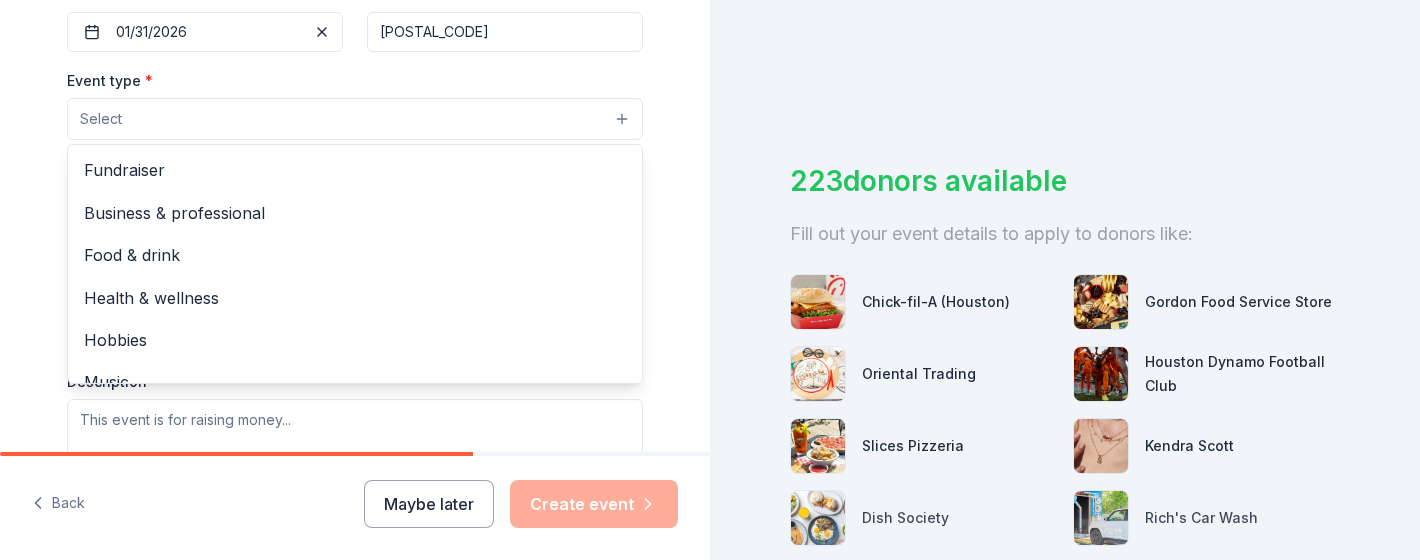 click on "Select" at bounding box center [355, 119] 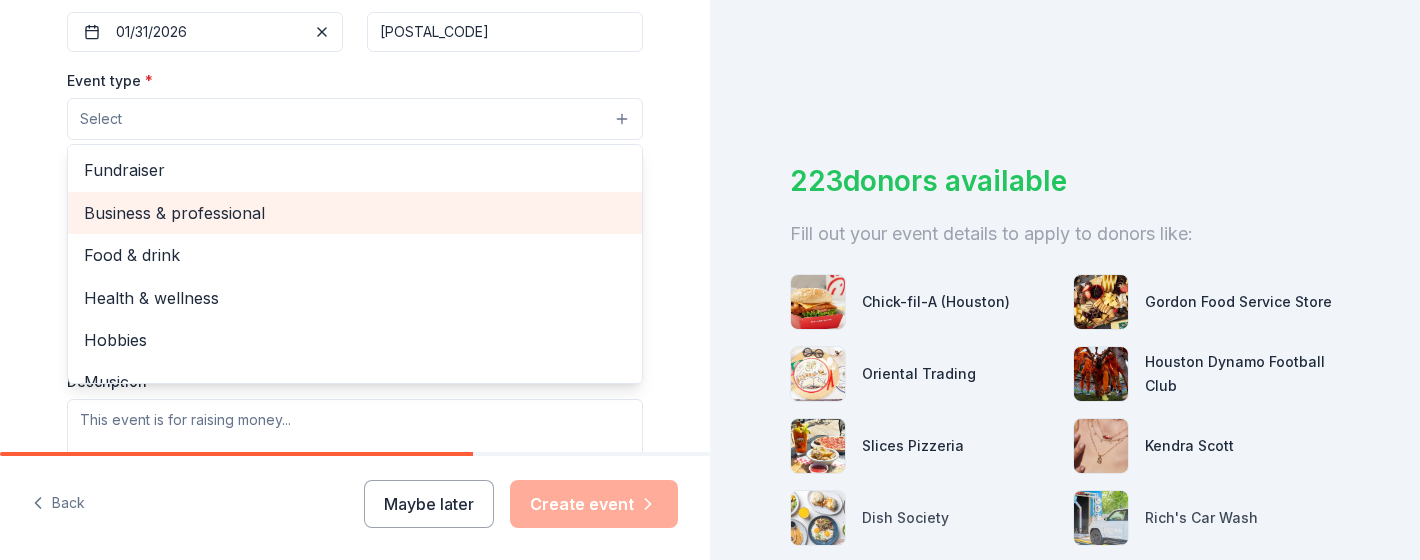 scroll, scrollTop: 2, scrollLeft: 0, axis: vertical 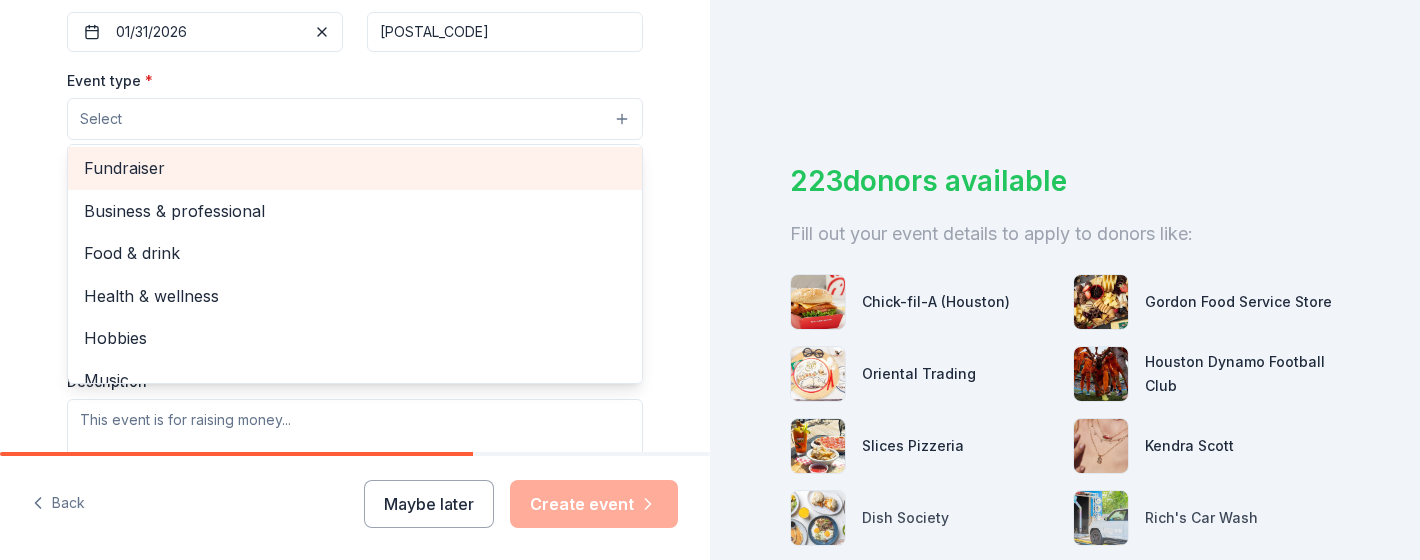 click on "Fundraiser" at bounding box center [355, 168] 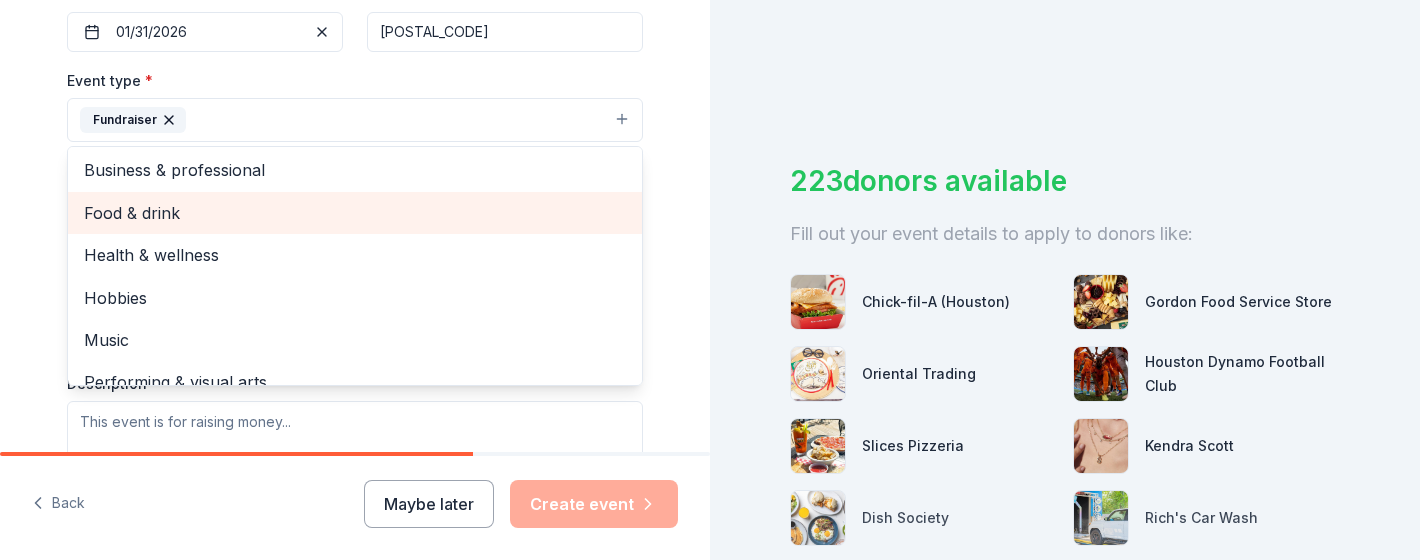 scroll, scrollTop: 24, scrollLeft: 0, axis: vertical 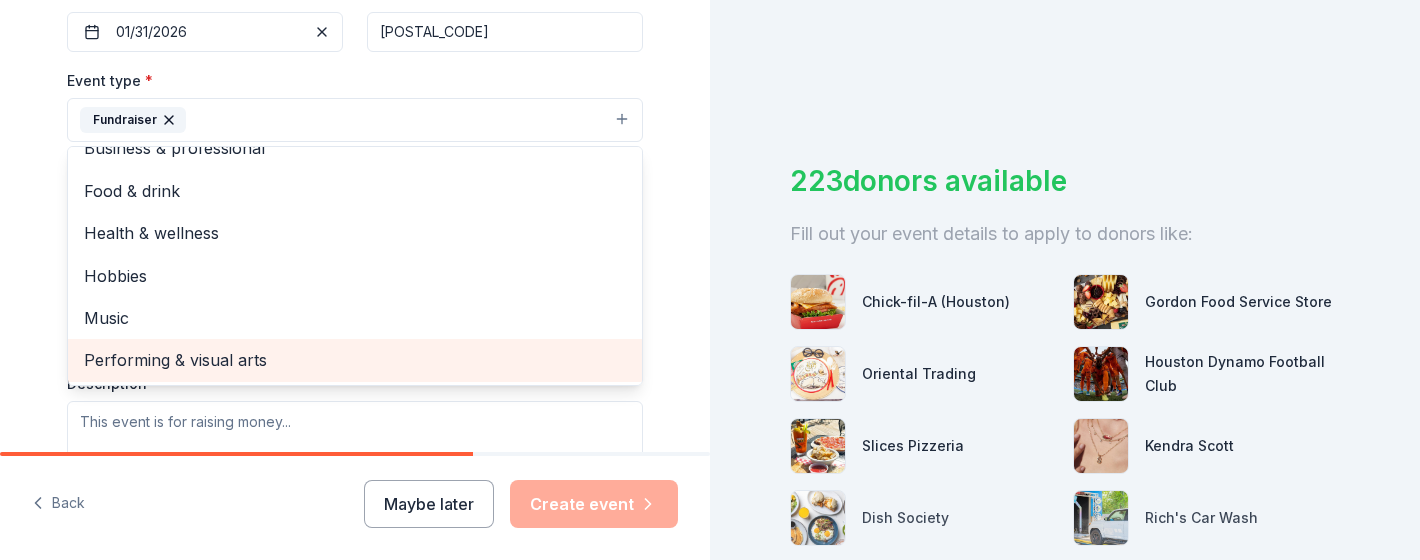click on "Performing & visual arts" at bounding box center [355, 360] 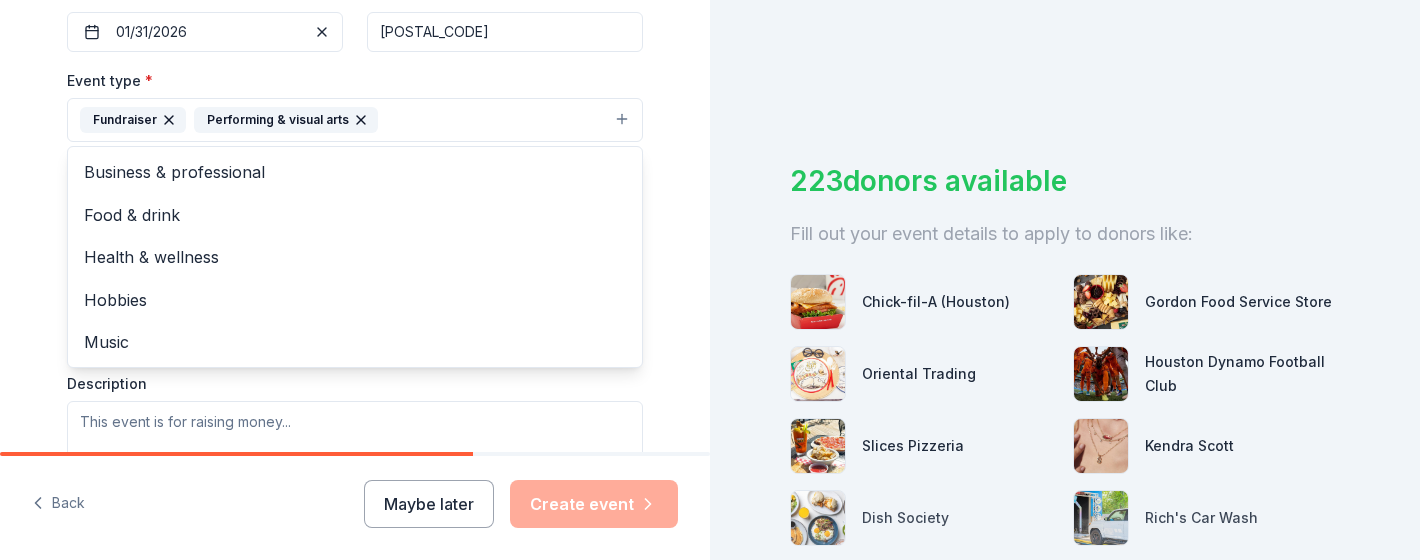 scroll, scrollTop: 0, scrollLeft: 0, axis: both 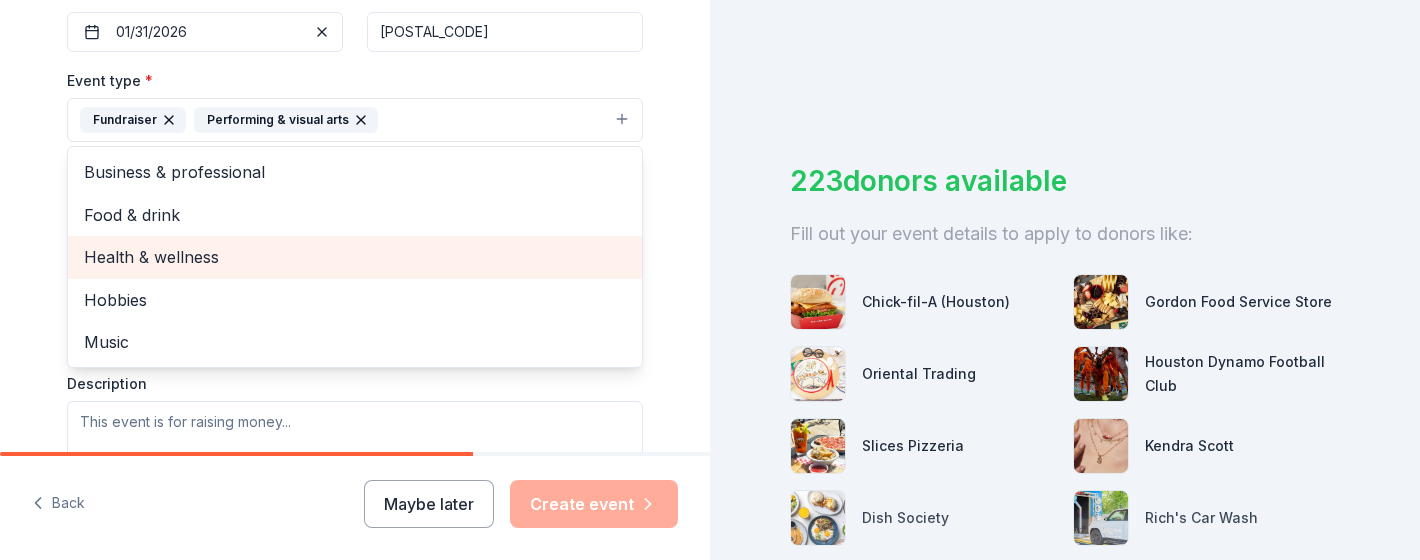 click on "Health & wellness" at bounding box center (355, 257) 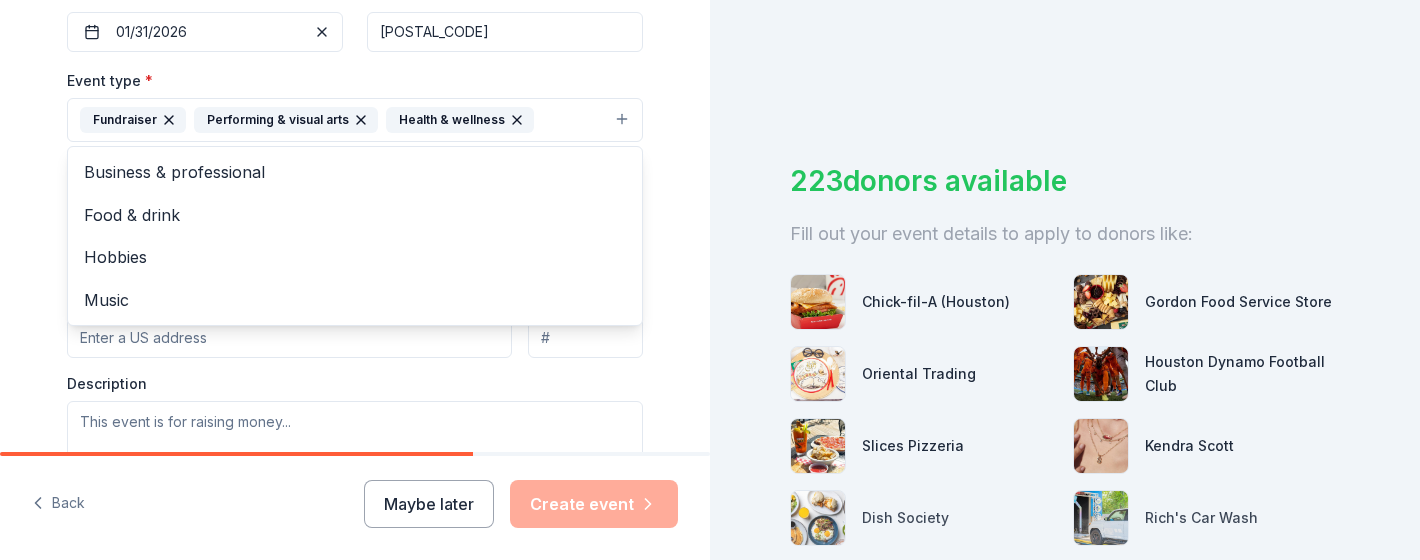 click 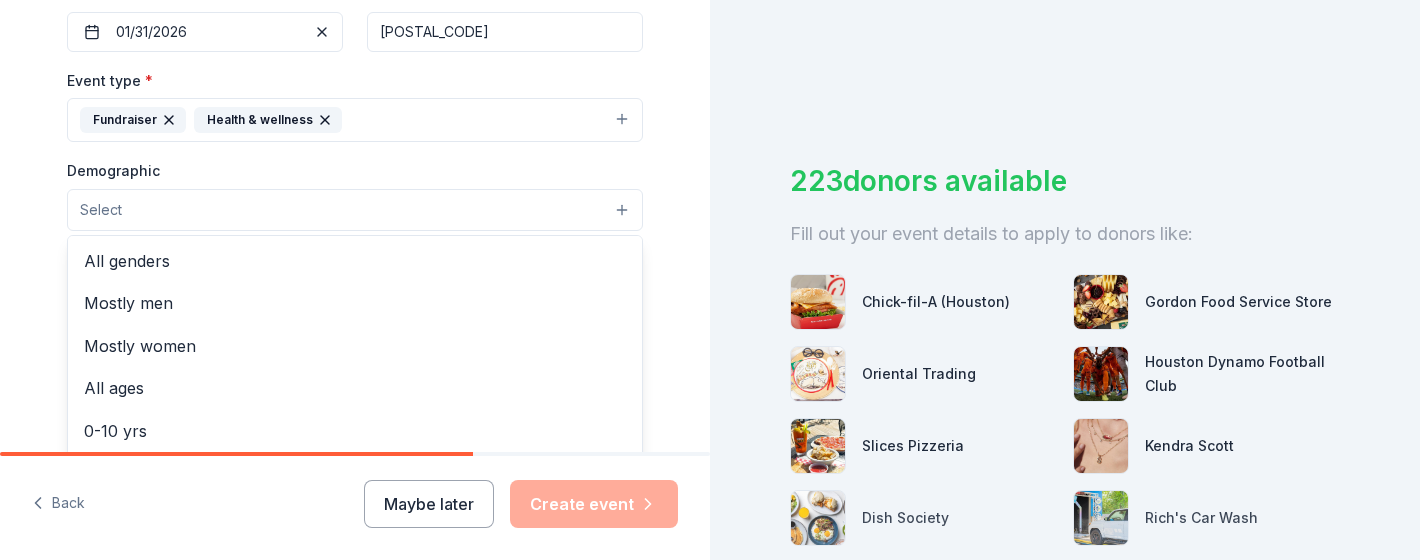 click on "Select" at bounding box center [355, 210] 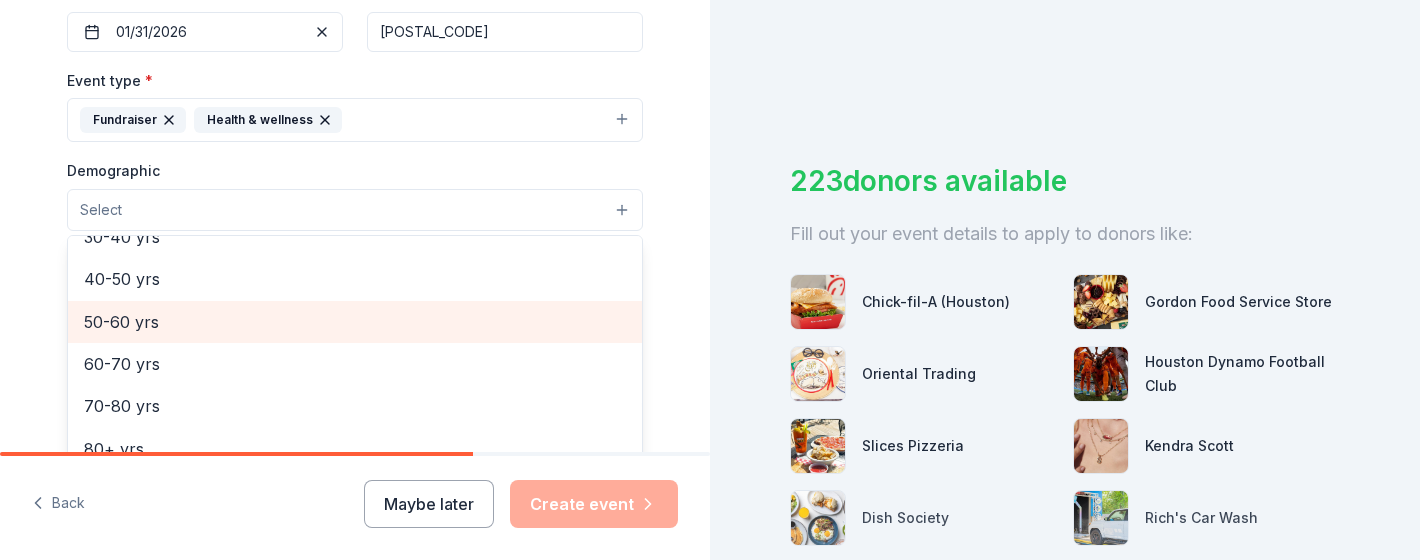 scroll, scrollTop: 0, scrollLeft: 0, axis: both 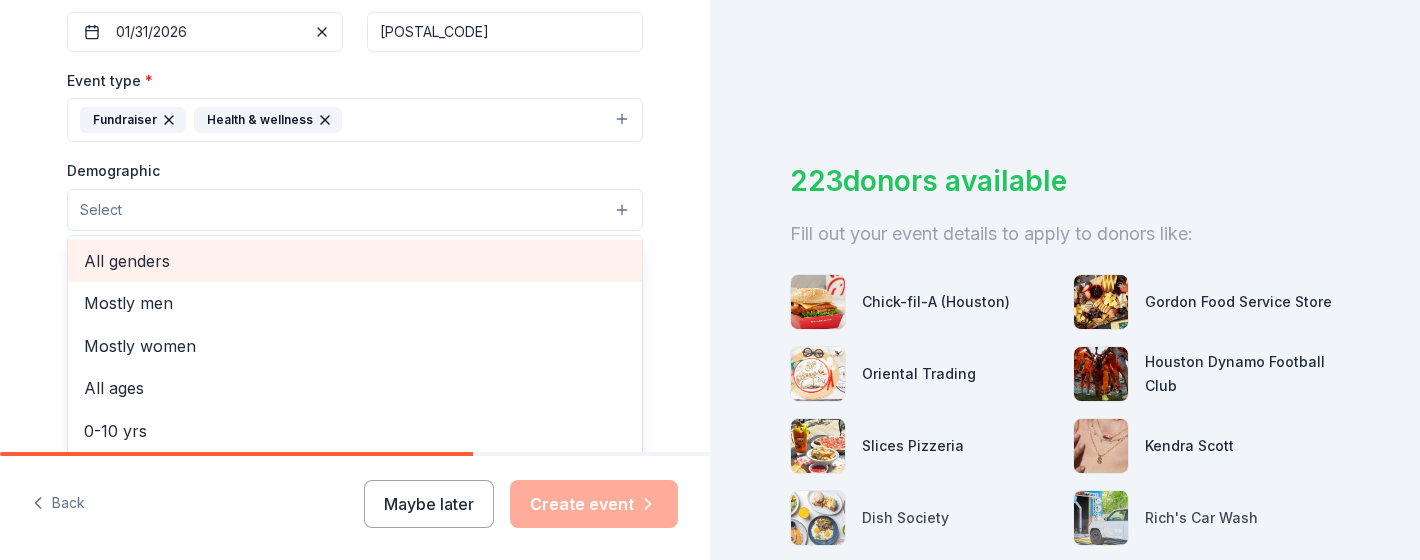 click on "All genders" at bounding box center [355, 261] 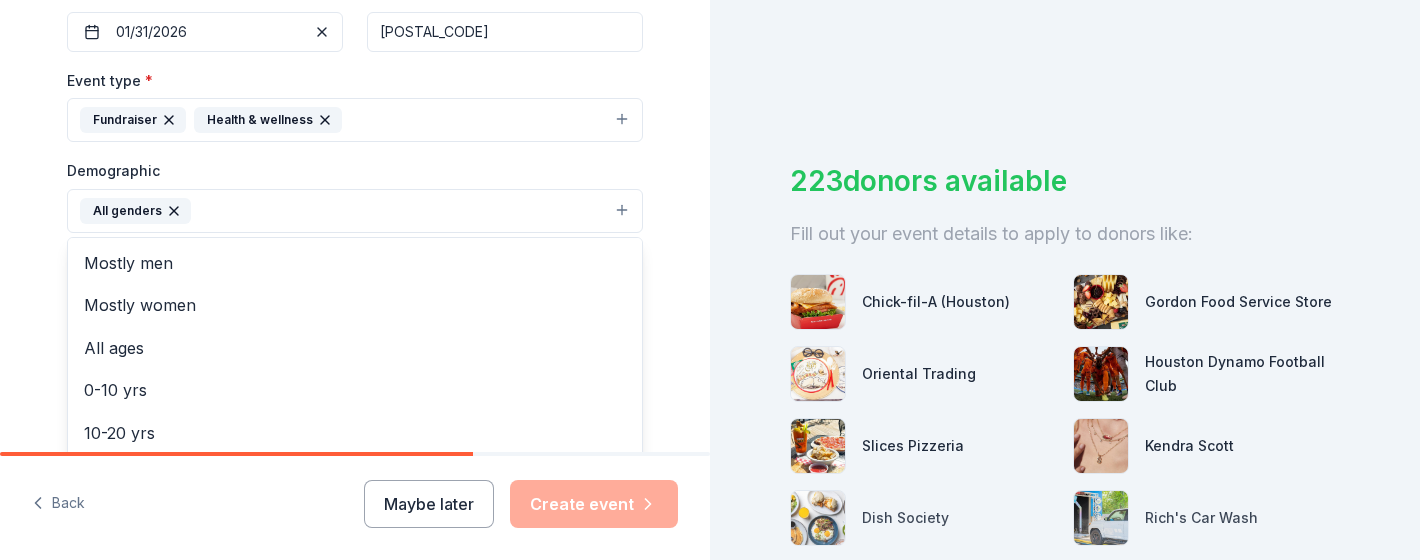 click on "Tell us about your event. We'll find in-kind donations you can apply for. Event name * 2026 Mosaics Gala 17 /100 Event website https://app.betterunite.com/mosaicstx-2026mosaicsgala-aninvinciblesummer Attendance * 1000 Date * 01/31/2026 ZIP code * 77380 Event type * Fundraiser Health & wellness Demographic All genders Mostly men Mostly women All ages 0-10 yrs 10-20 yrs 20-30 yrs 30-40 yrs 40-50 yrs 50-60 yrs 60-70 yrs 70-80 yrs 80+ yrs We use this information to help brands find events with their target demographic to sponsor their products. Mailing address Apt/unit Description What are you looking for? * Auction & raffle Meals Snacks Desserts Alcohol Beverages Send me reminders Email me reminders of donor application deadlines Recurring event" at bounding box center (355, 164) 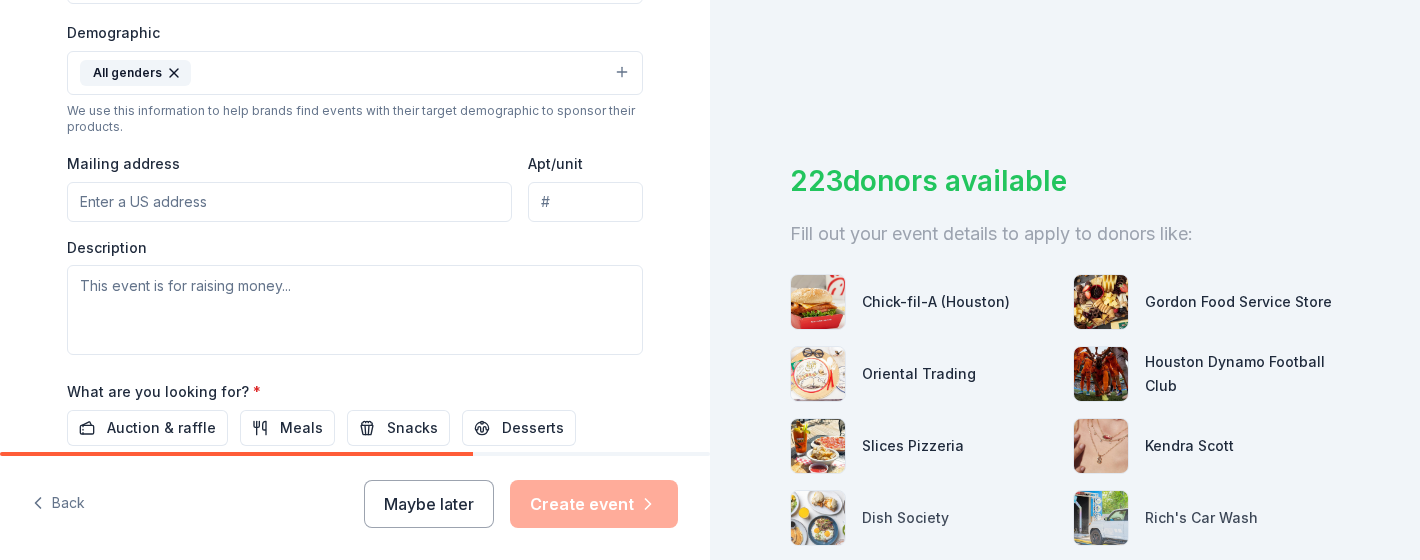 scroll, scrollTop: 653, scrollLeft: 0, axis: vertical 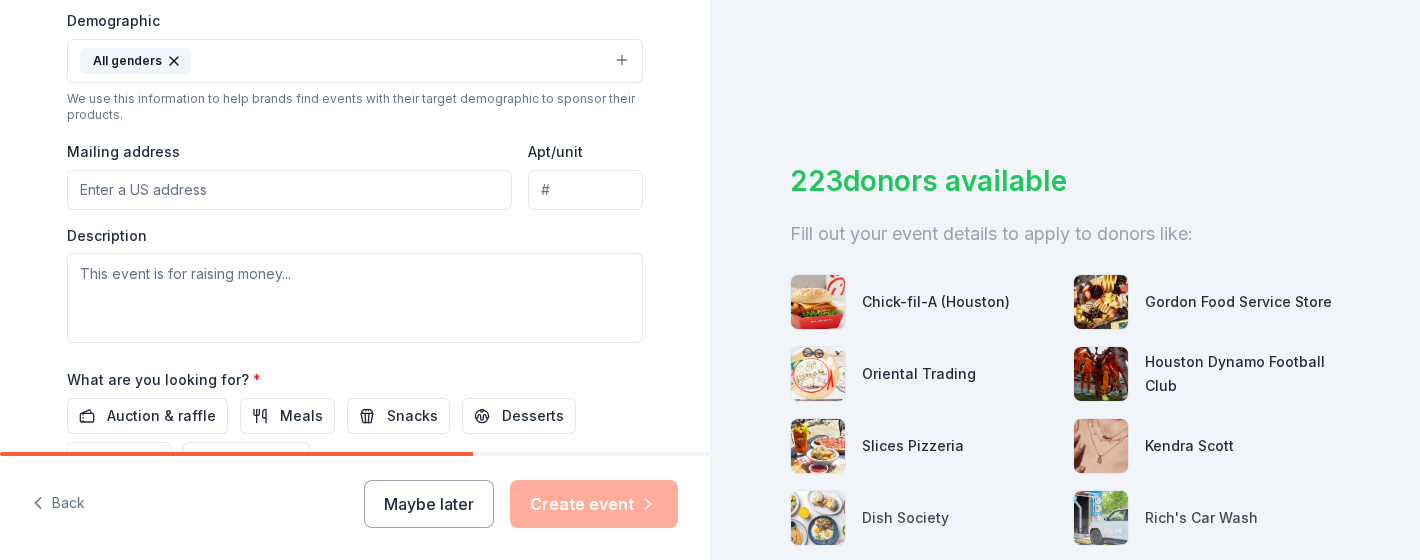 click on "Mailing address" at bounding box center (289, 190) 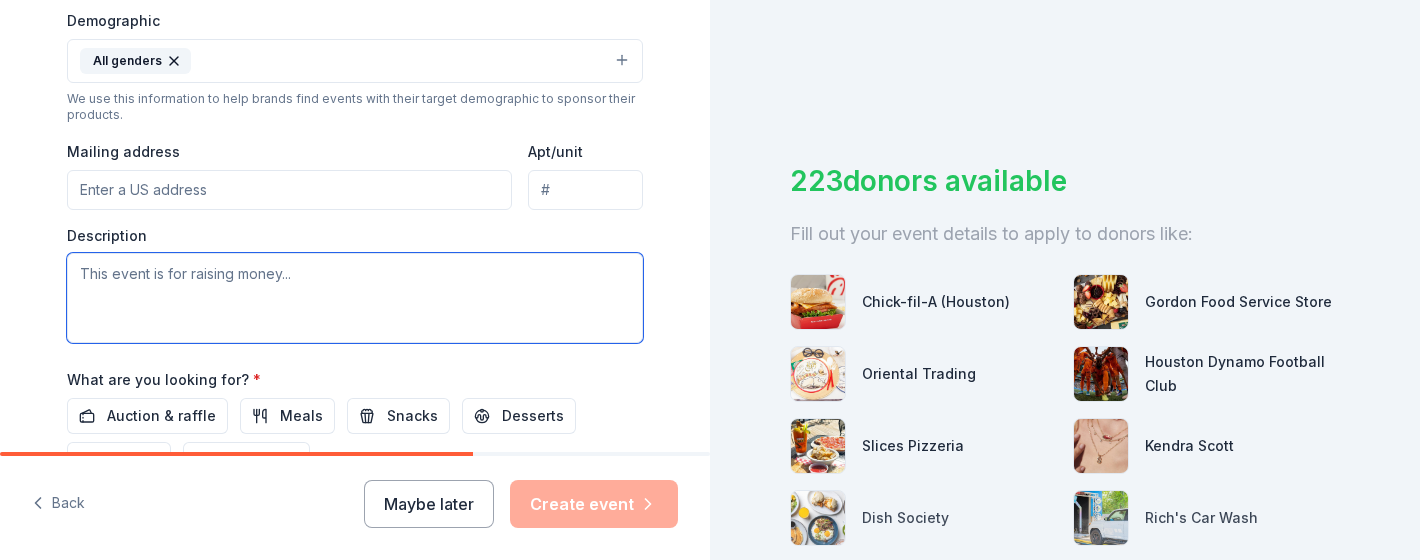 click at bounding box center (355, 298) 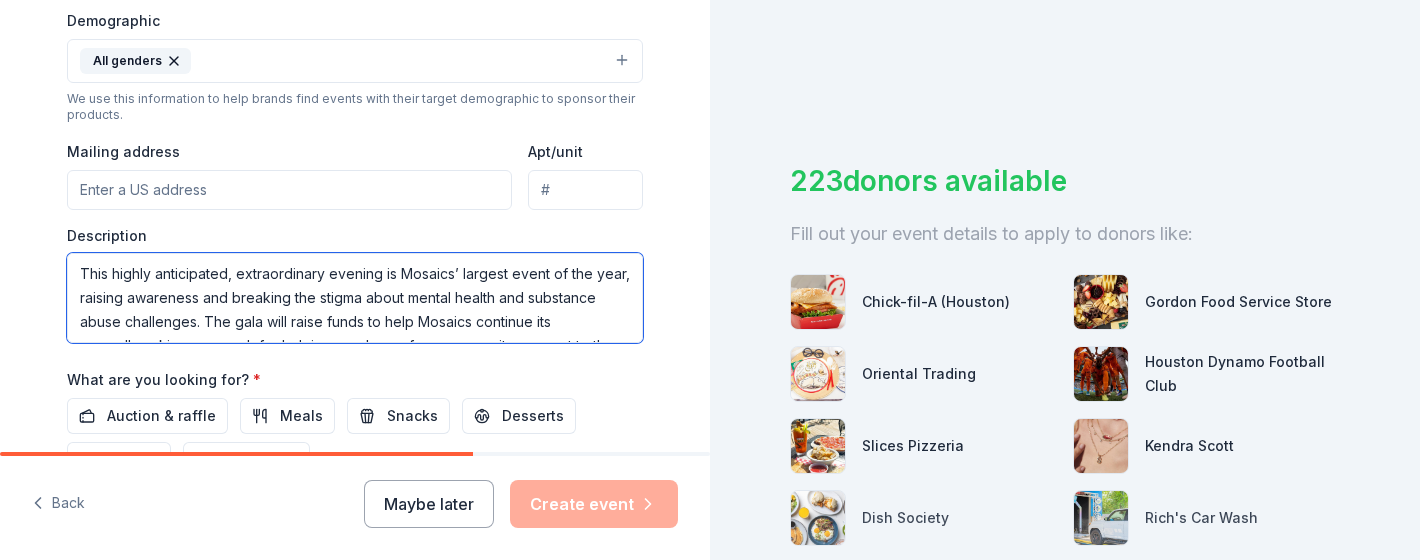 scroll, scrollTop: 61, scrollLeft: 0, axis: vertical 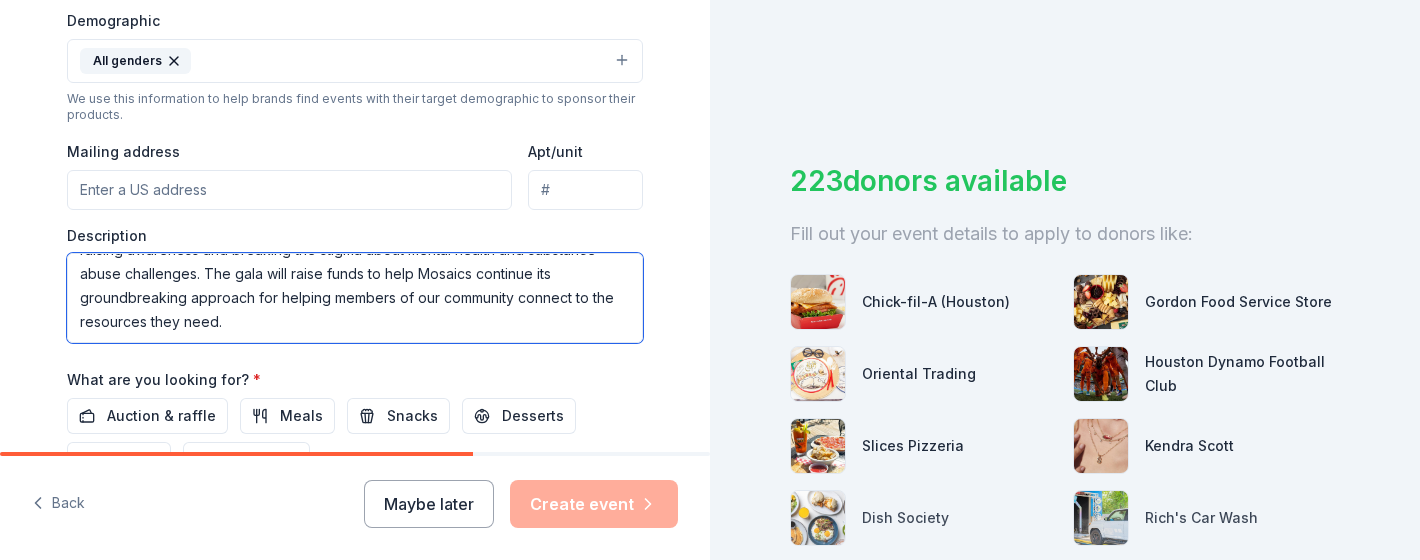 click on "This highly anticipated, extraordinary evening is Mosaics’ largest event of the year, raising awareness and breaking the stigma about mental health and substance abuse challenges. The gala will raise funds to help Mosaics continue its groundbreaking approach for helping members of our community connect to the resources they need." at bounding box center (355, 298) 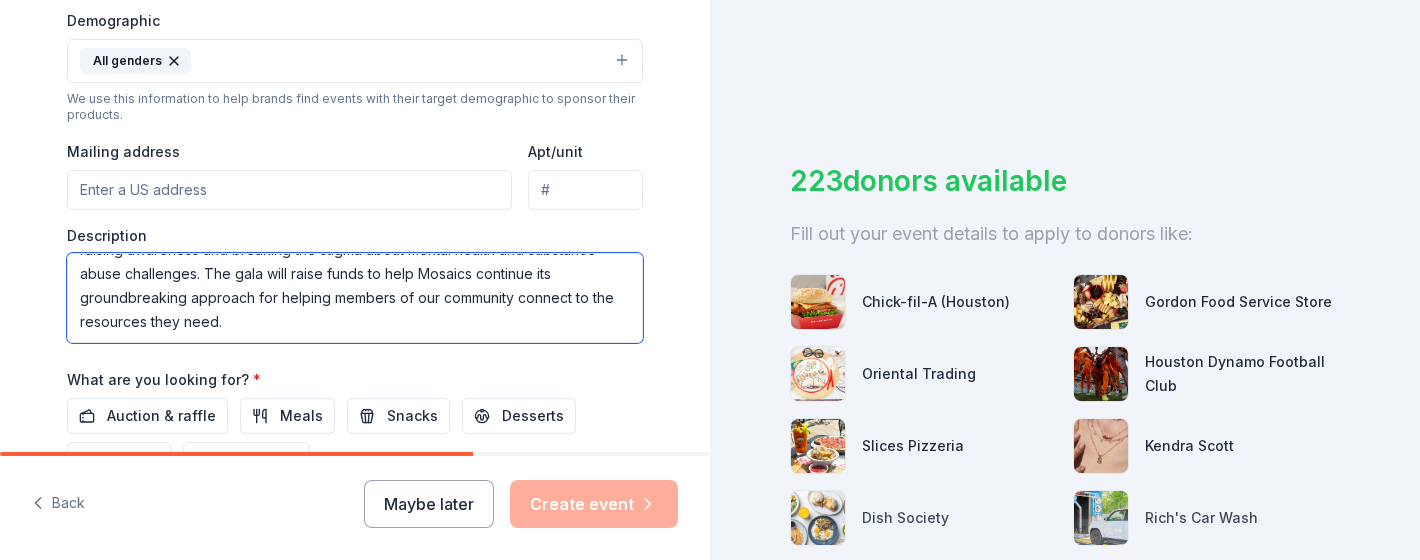 click on "This highly anticipated, extraordinary evening is Mosaics’ largest event of the year, raising awareness and breaking the stigma about mental health and substance abuse challenges. The gala will raise funds to help Mosaics continue its groundbreaking approach for helping members of our community connect to the resources they need." at bounding box center [355, 298] 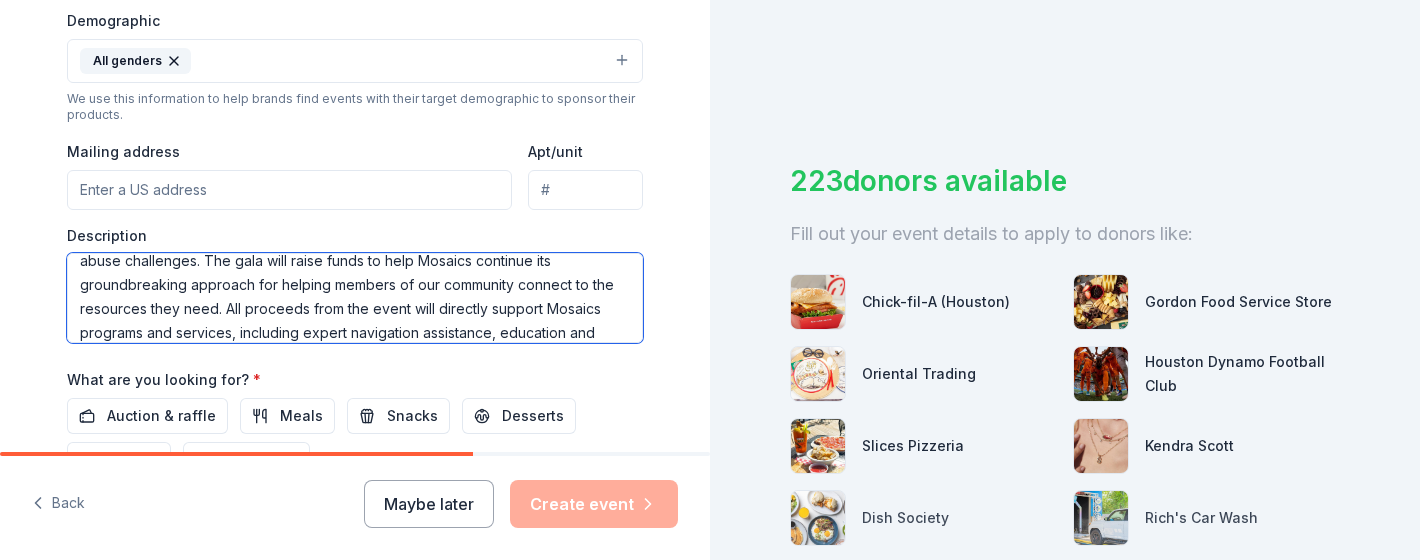 scroll, scrollTop: 109, scrollLeft: 0, axis: vertical 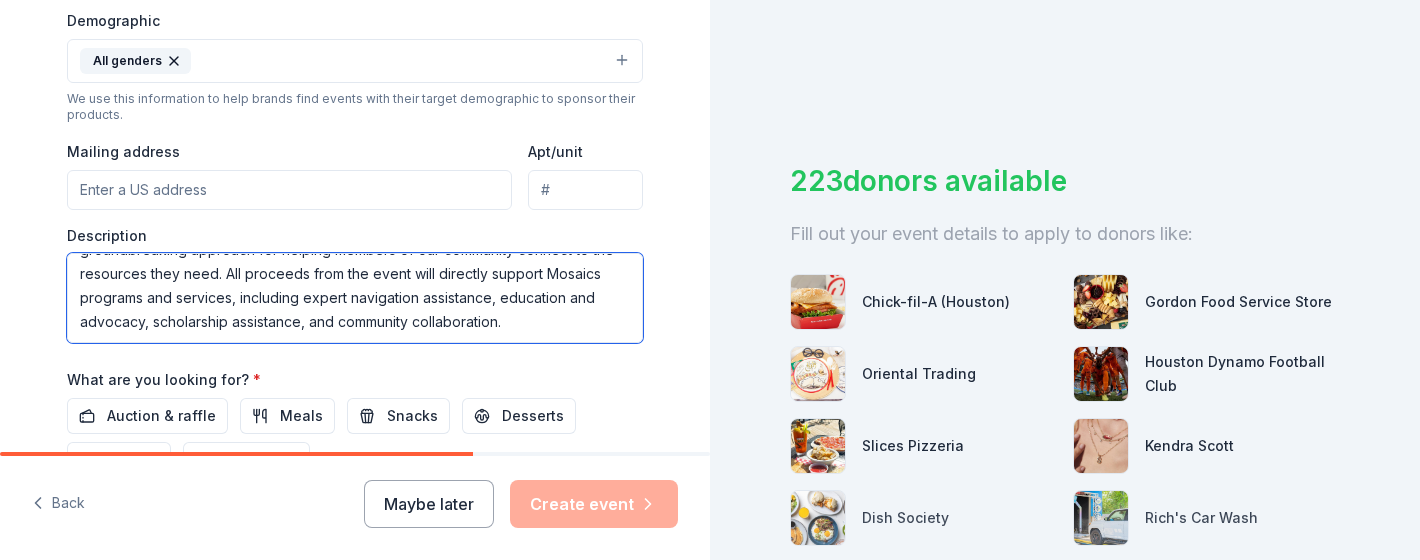 type on "This highly anticipated, extraordinary evening is Mosaics’ largest event of the year, raising awareness and breaking the stigma about mental health and substance abuse challenges. The gala will raise funds to help Mosaics continue its groundbreaking approach for helping members of our community connect to the resources they need.  All proceeds from the event will directly support Mosaics programs and services, including expert navigation assistance, education and advocacy, scholarship assistance, and community collaboration." 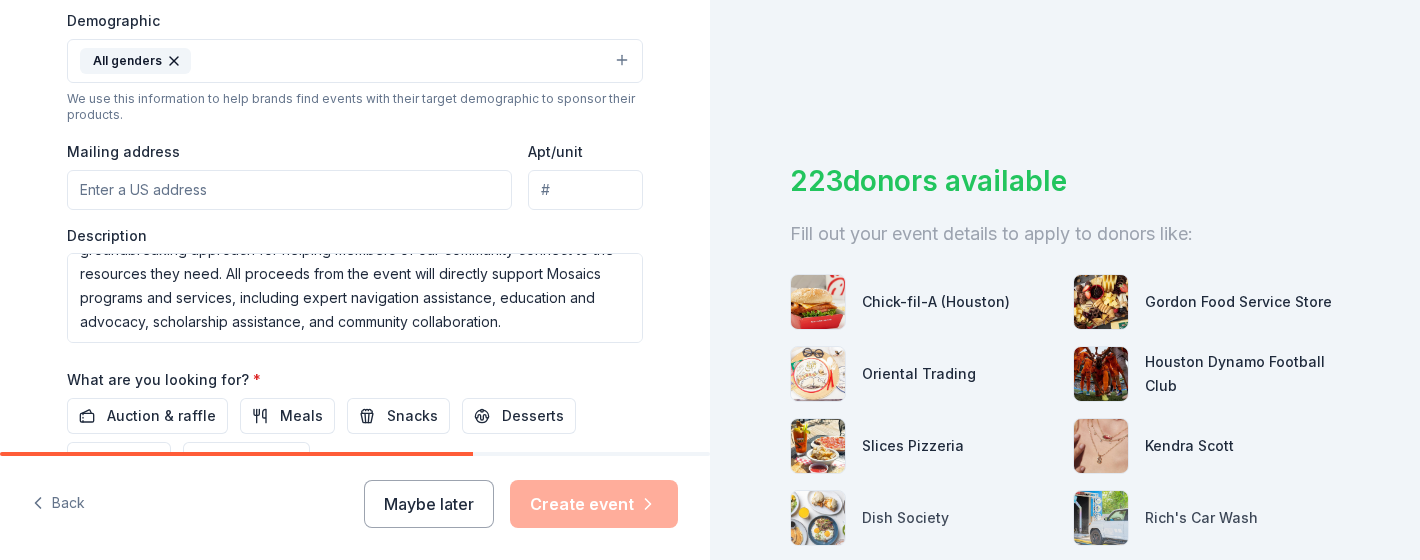 click on "Mailing address" at bounding box center (289, 190) 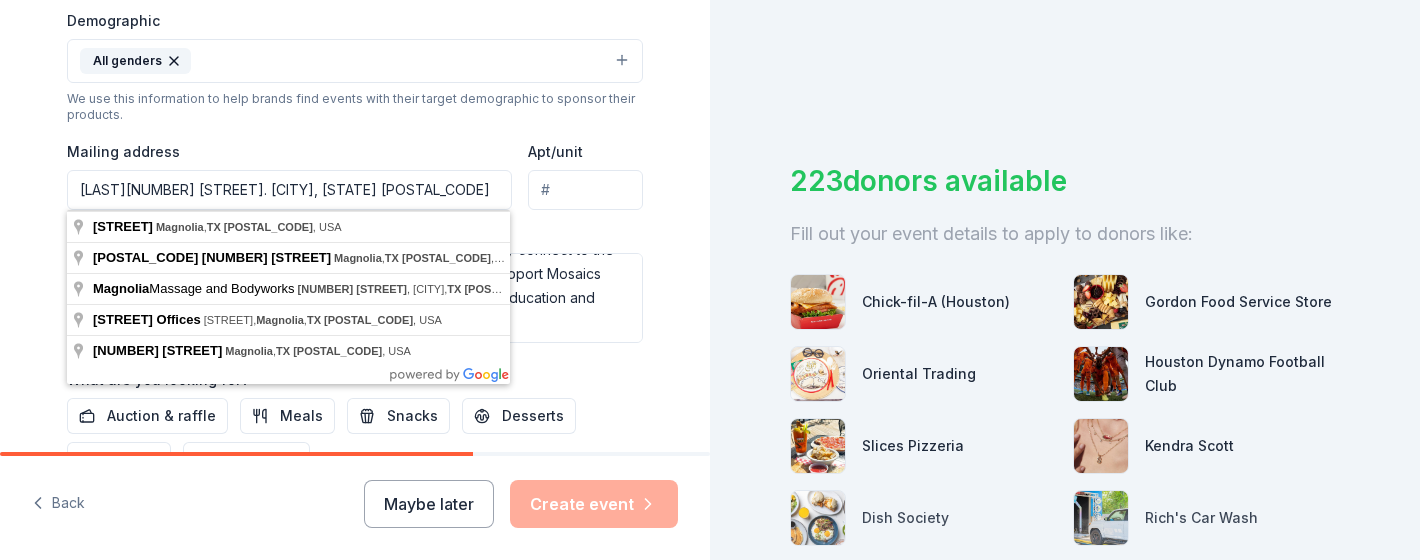 drag, startPoint x: 144, startPoint y: 189, endPoint x: 59, endPoint y: 186, distance: 85.052925 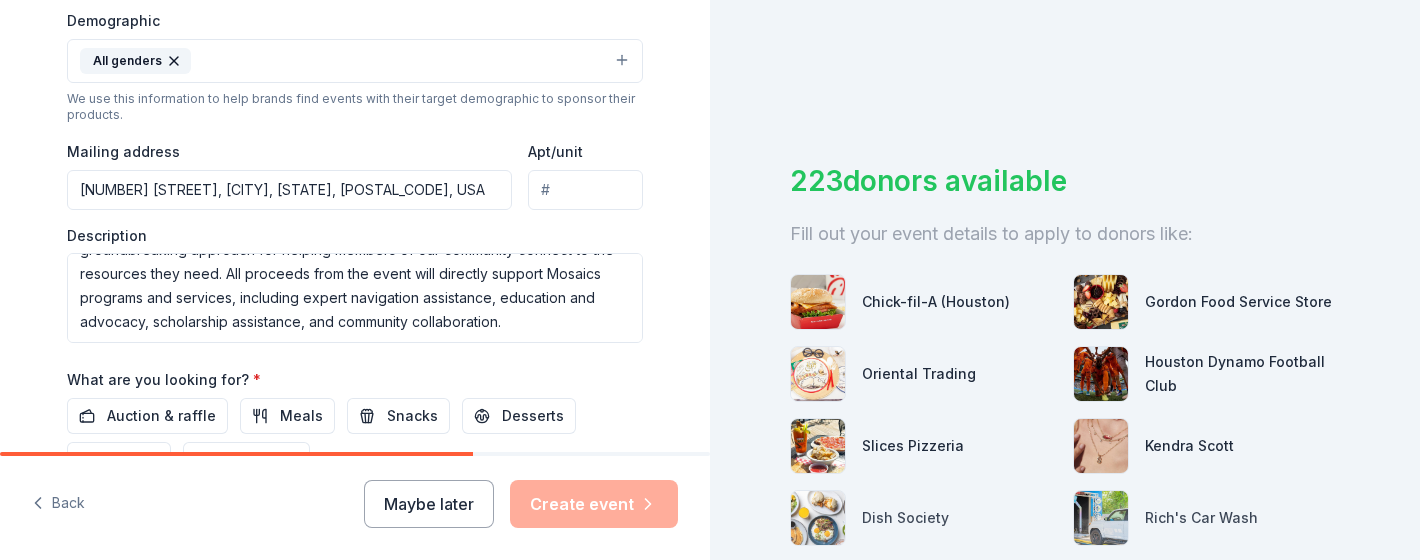 type on "33114 Forest West Street, Magnolia, TX, 77354" 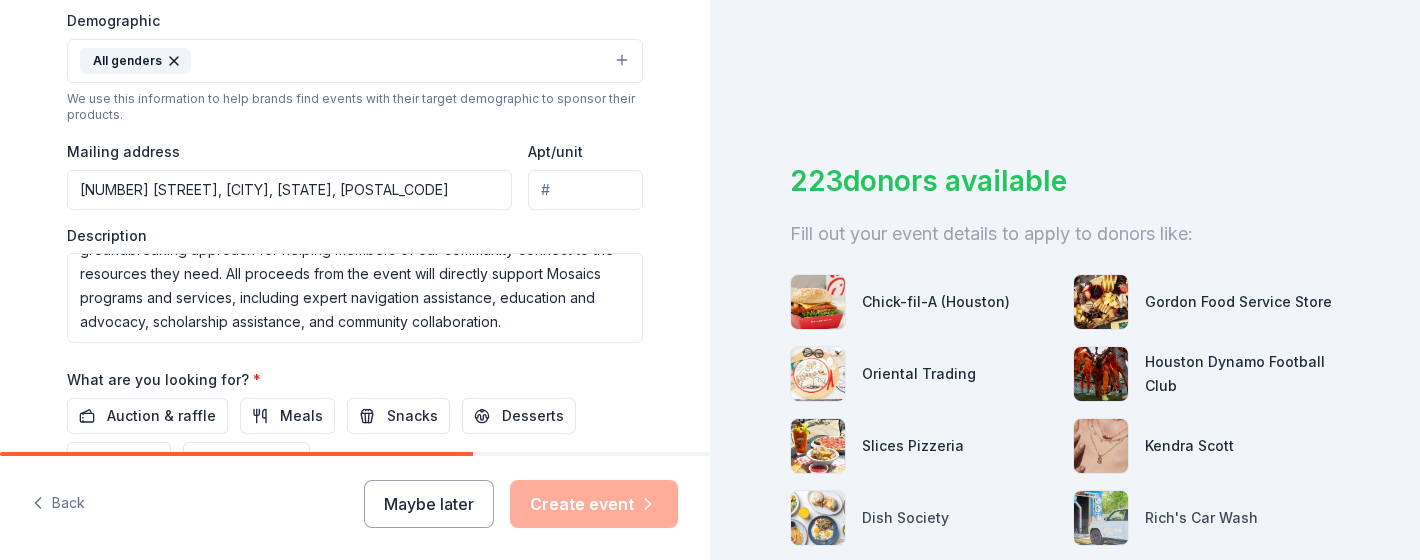 scroll, scrollTop: 144, scrollLeft: 0, axis: vertical 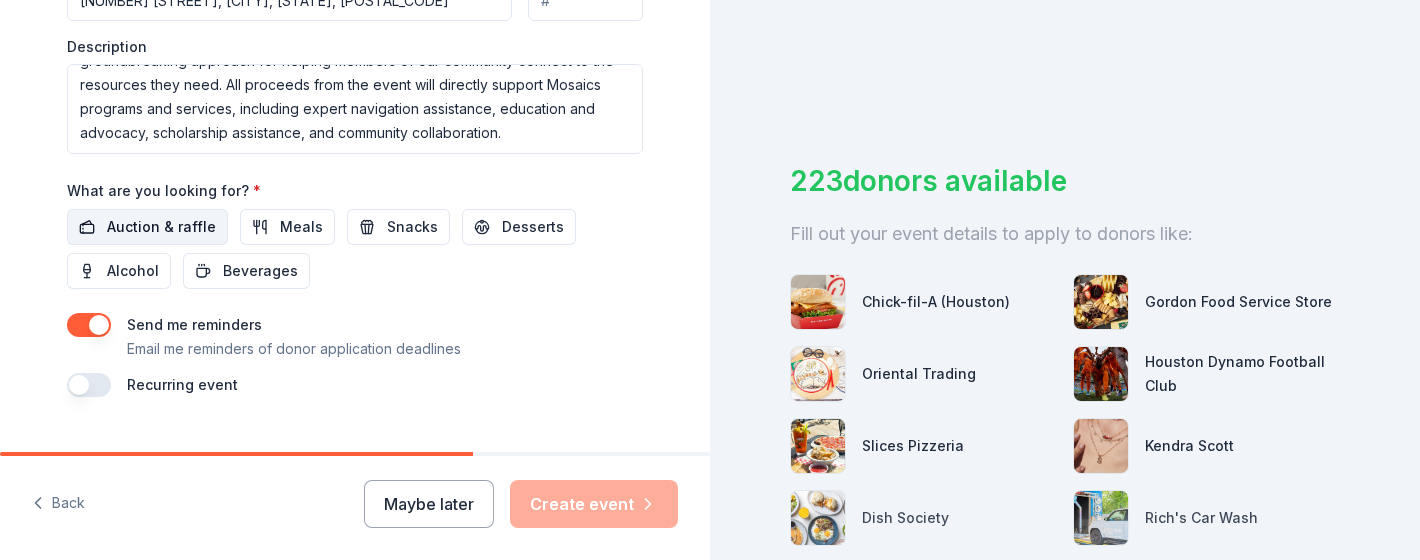 click on "Auction & raffle" at bounding box center (161, 227) 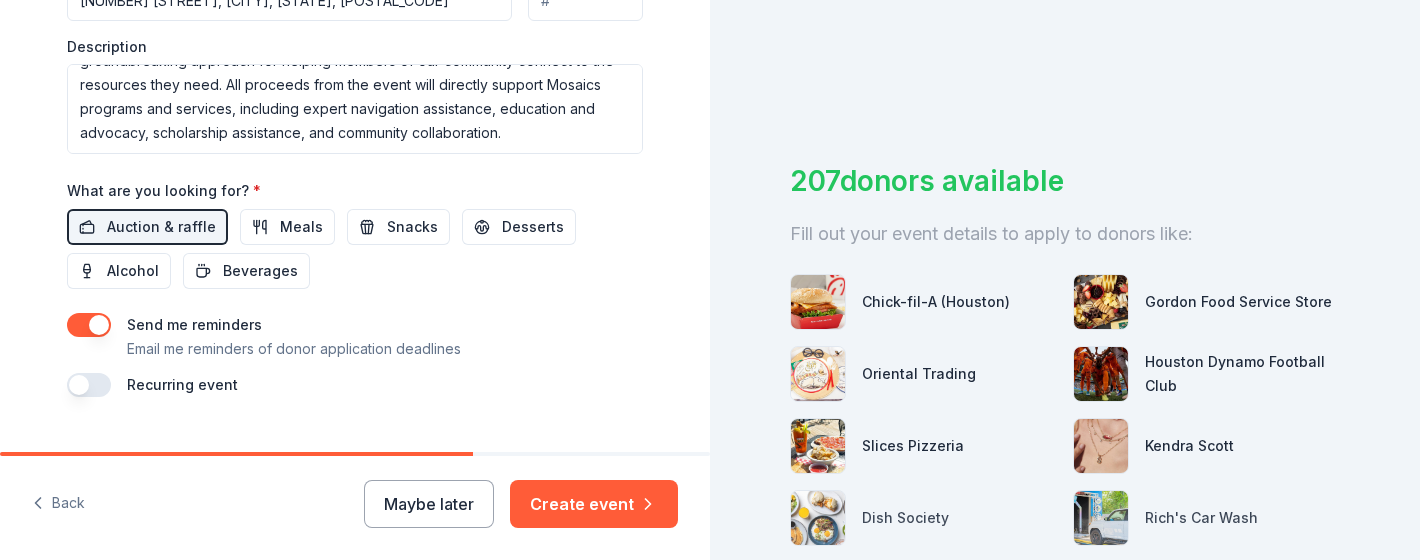 scroll, scrollTop: 883, scrollLeft: 0, axis: vertical 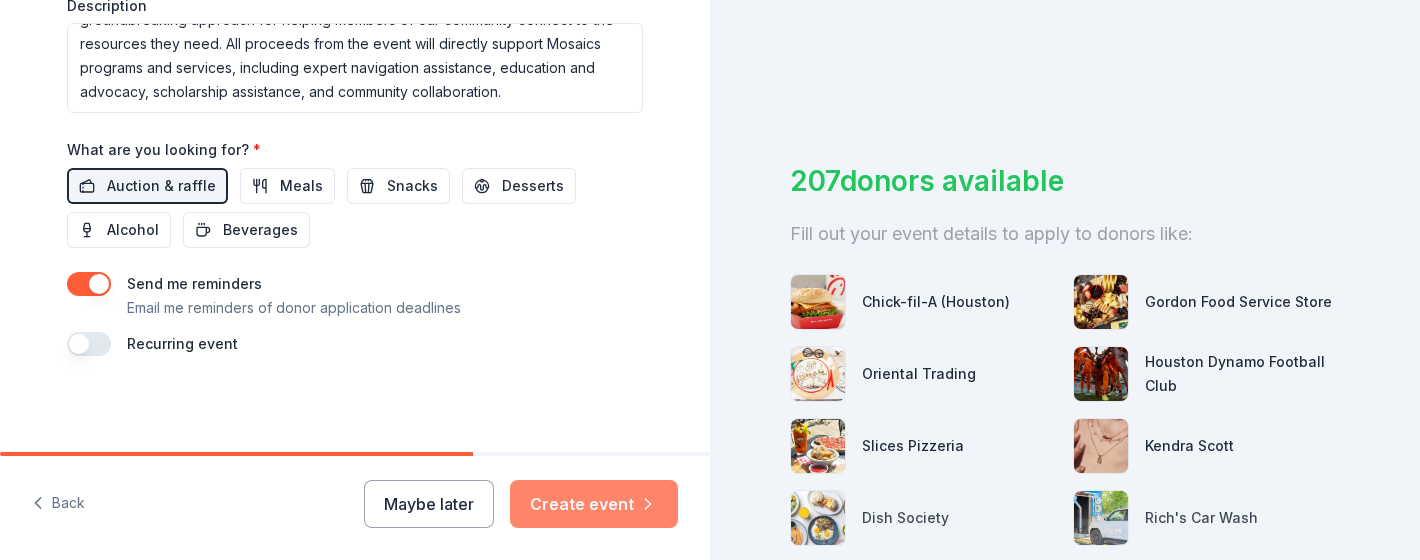 click on "Create event" at bounding box center (594, 504) 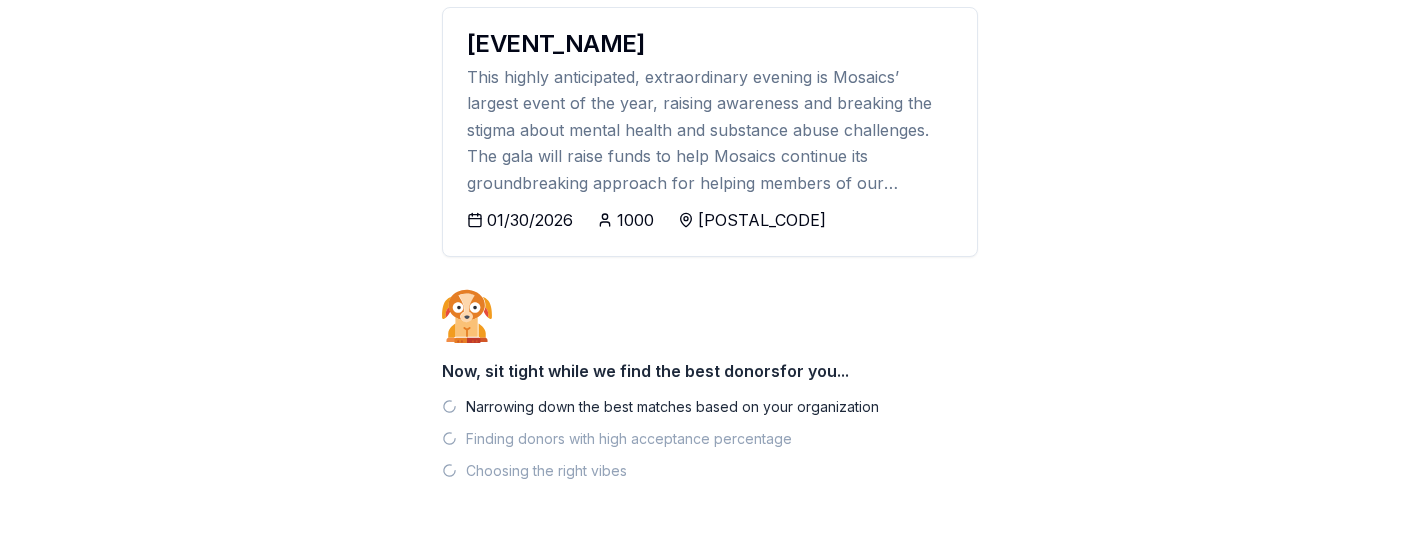 scroll, scrollTop: 311, scrollLeft: 0, axis: vertical 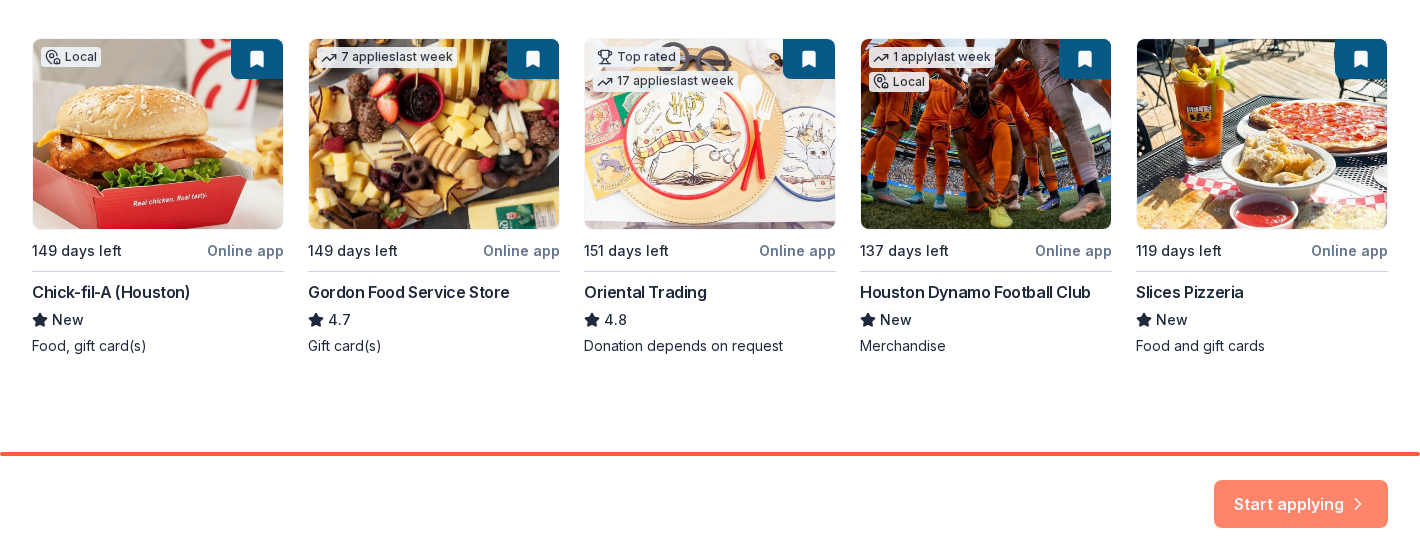 click on "Start applying" at bounding box center (1301, 492) 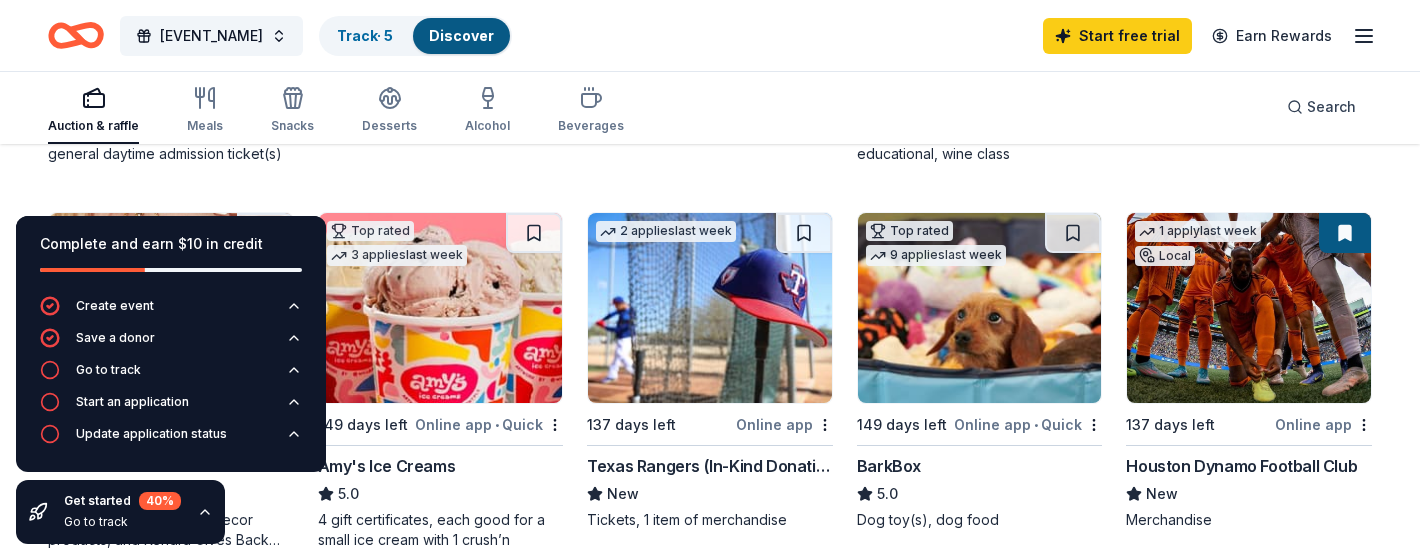 scroll, scrollTop: 540, scrollLeft: 0, axis: vertical 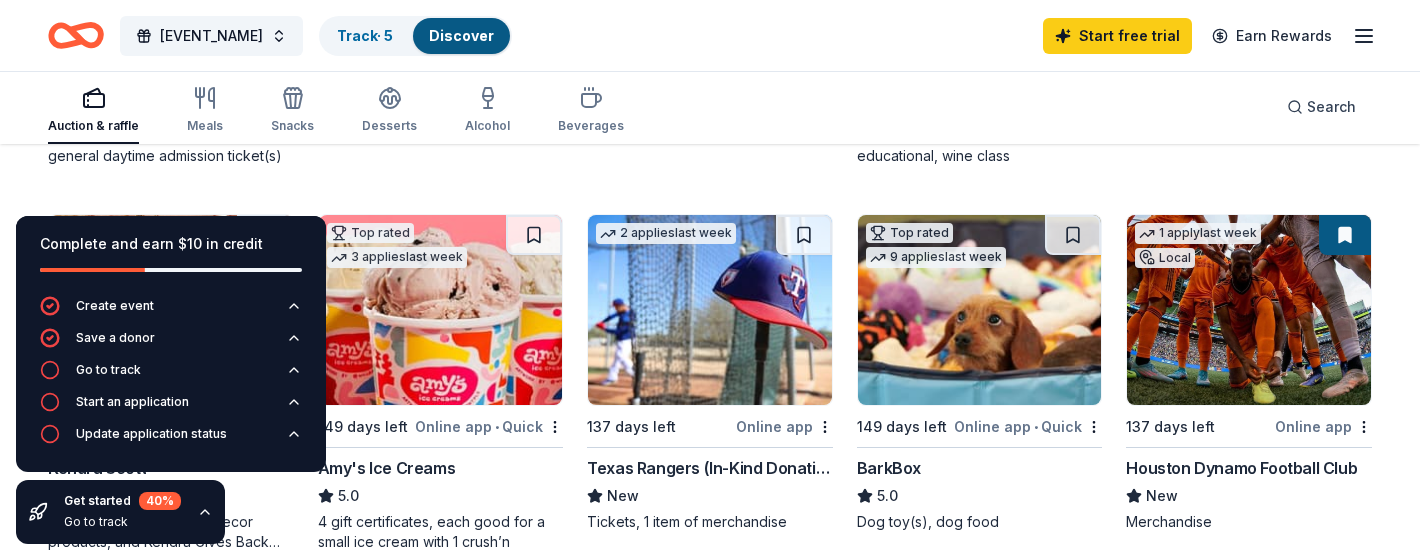 click 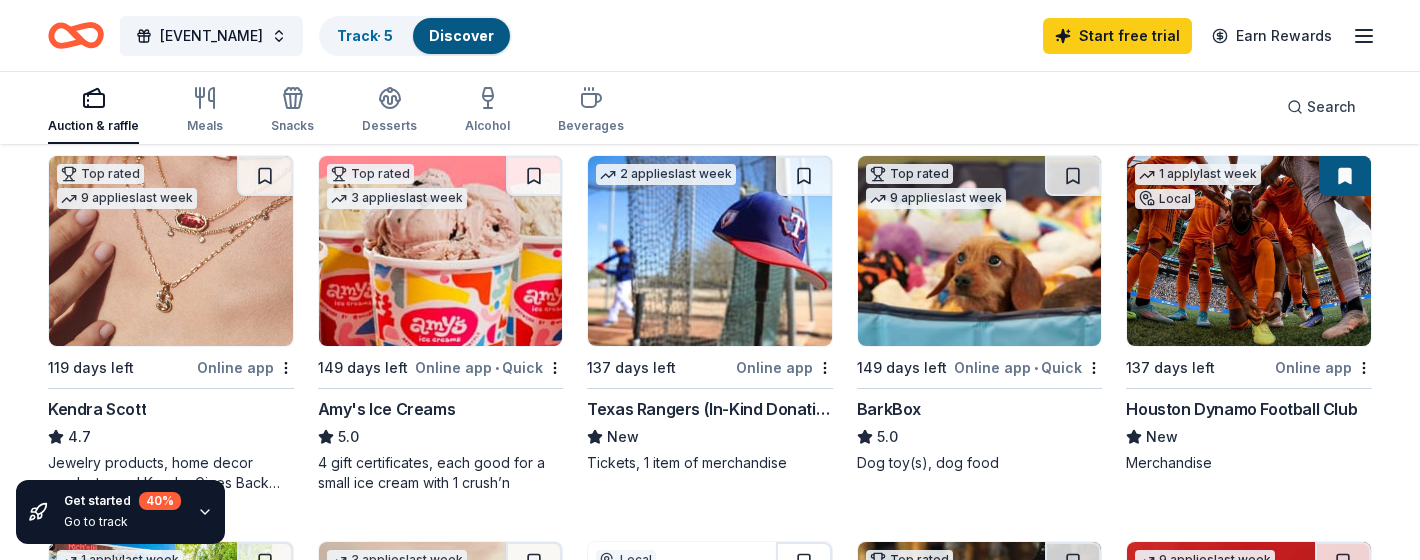 scroll, scrollTop: 600, scrollLeft: 0, axis: vertical 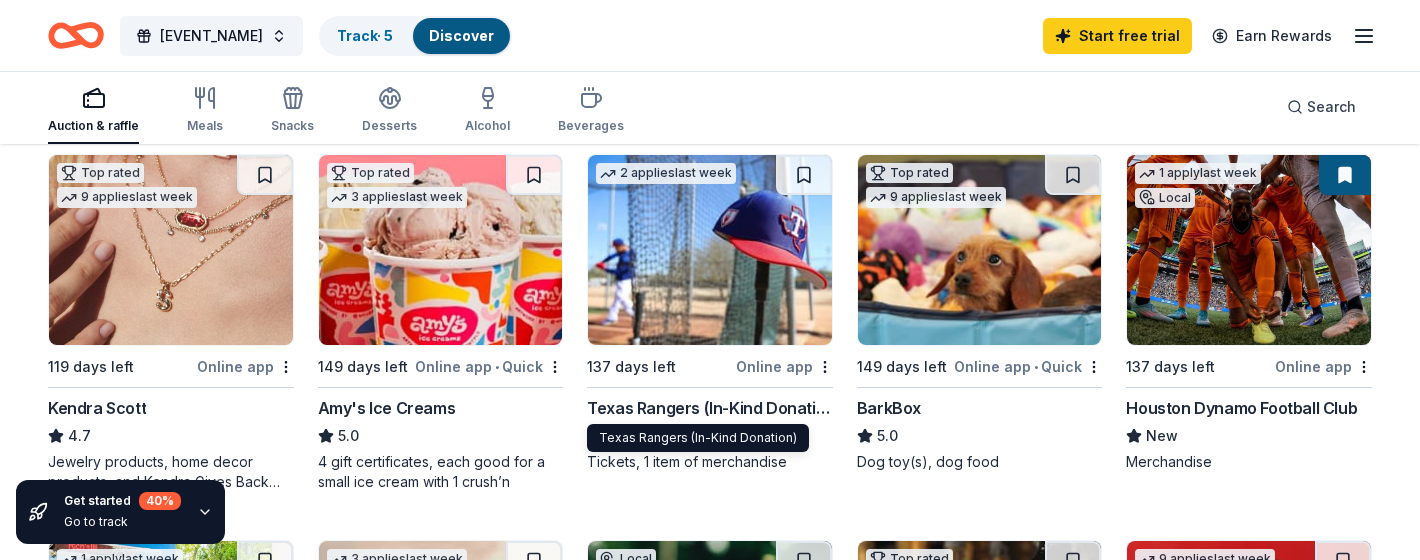 click at bounding box center (171, 250) 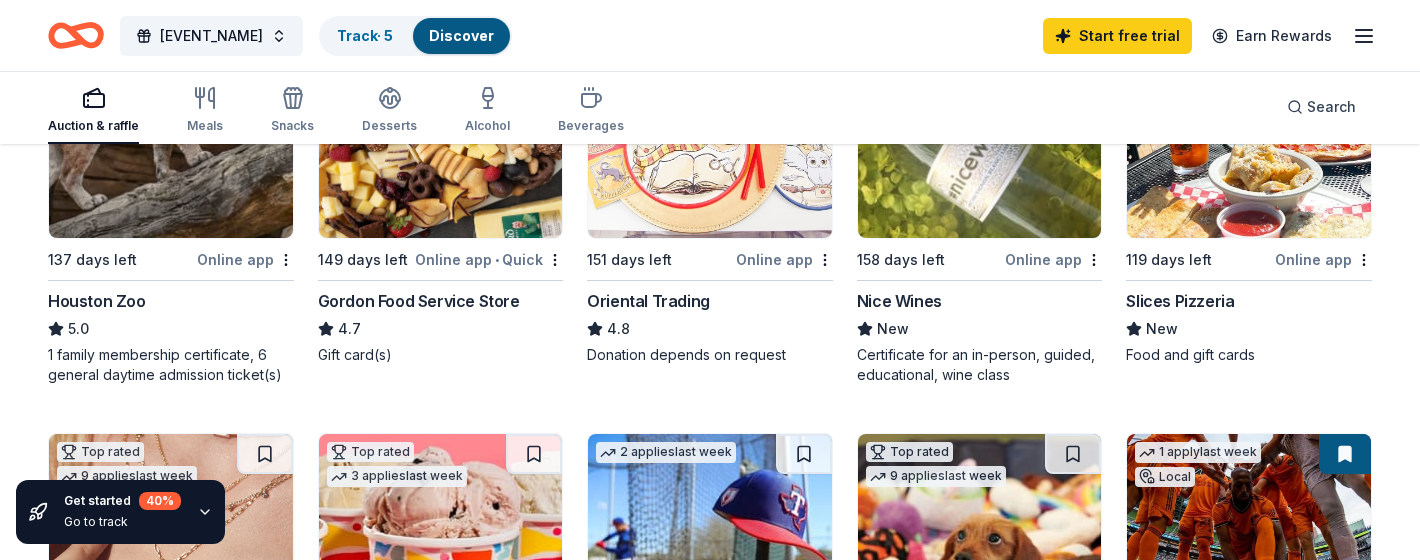 scroll, scrollTop: 245, scrollLeft: 0, axis: vertical 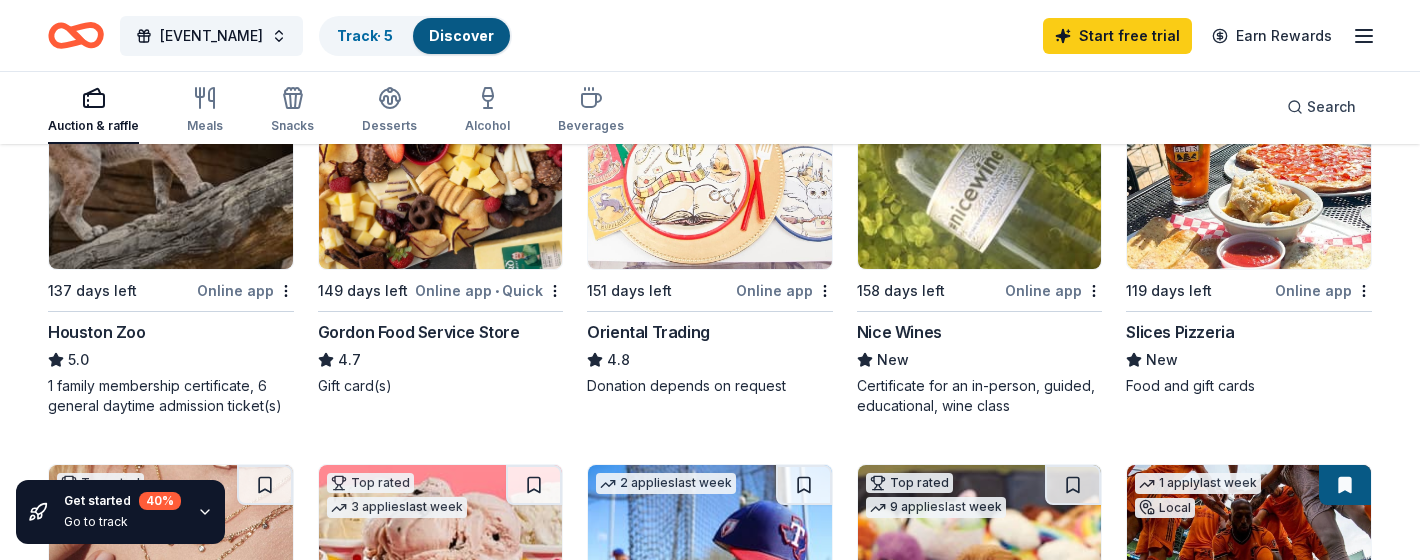 click on "Houston Zoo" at bounding box center (97, 332) 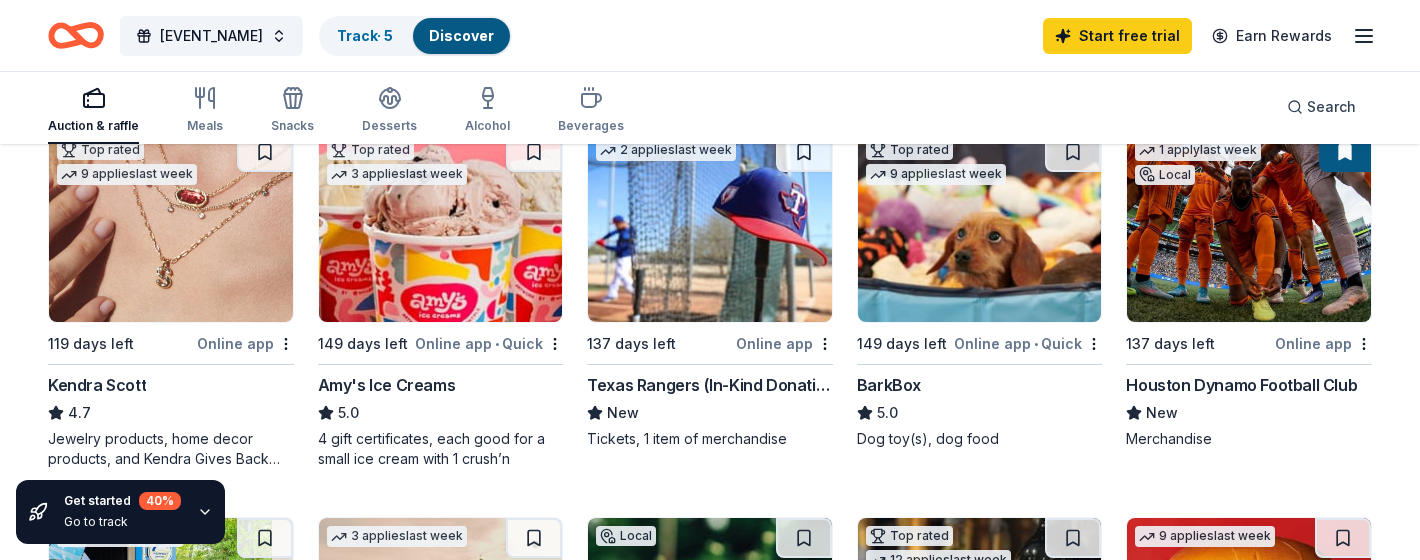 scroll, scrollTop: 629, scrollLeft: 0, axis: vertical 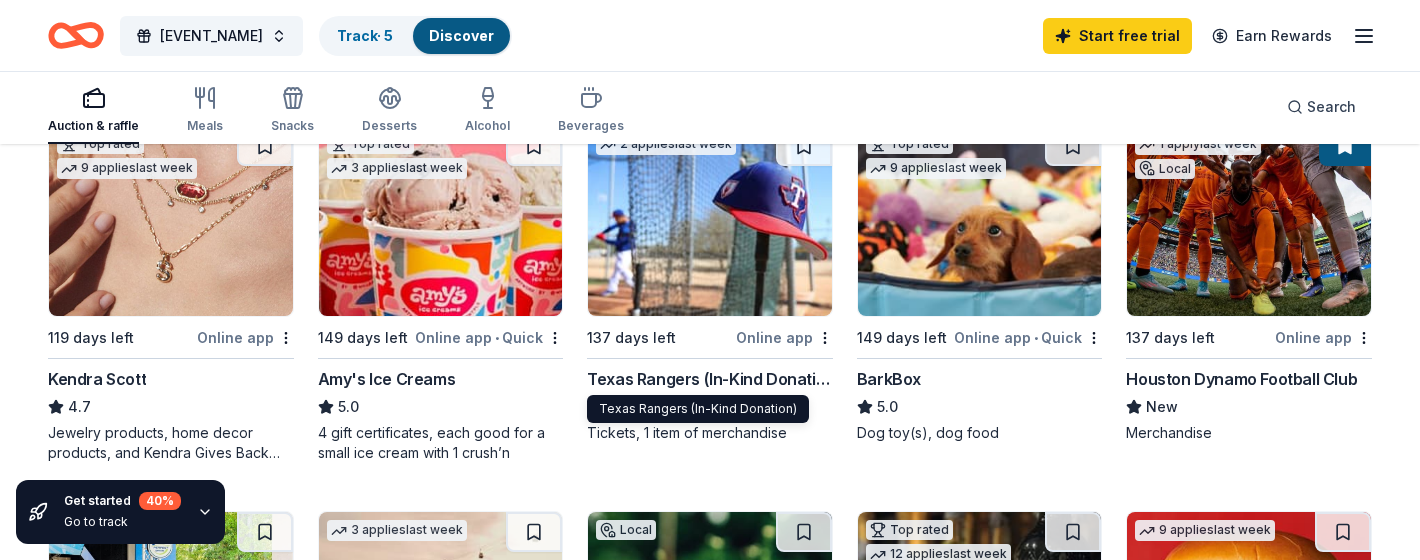 click on "Texas Rangers (In-Kind Donation)" at bounding box center (710, 379) 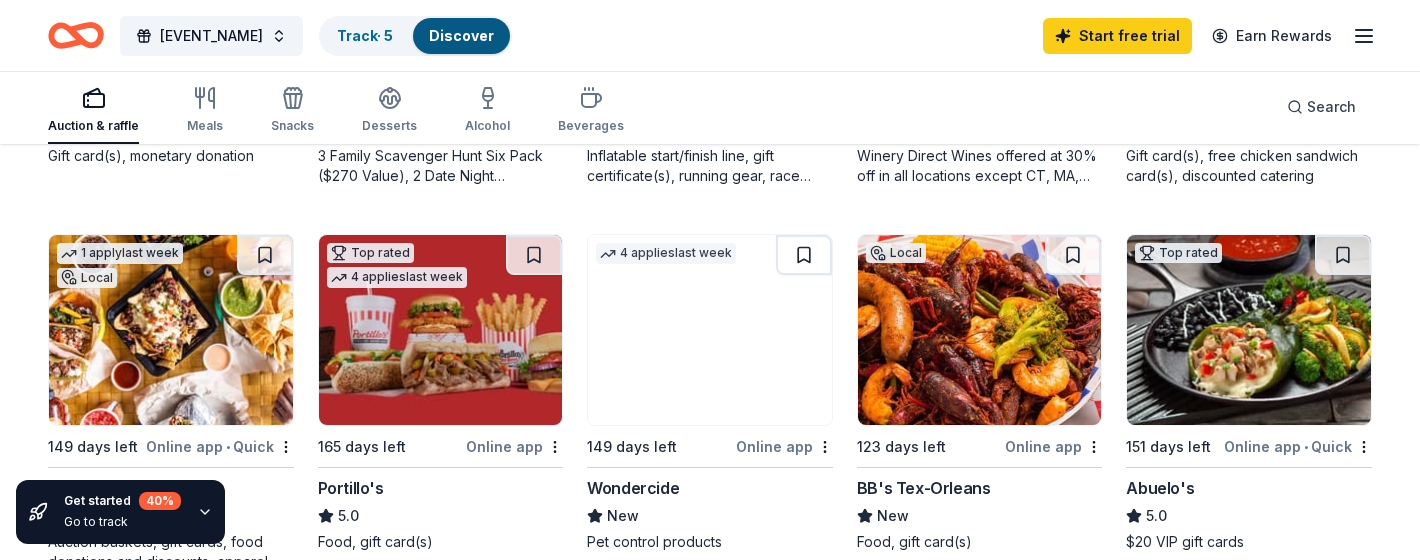scroll, scrollTop: 1346, scrollLeft: 0, axis: vertical 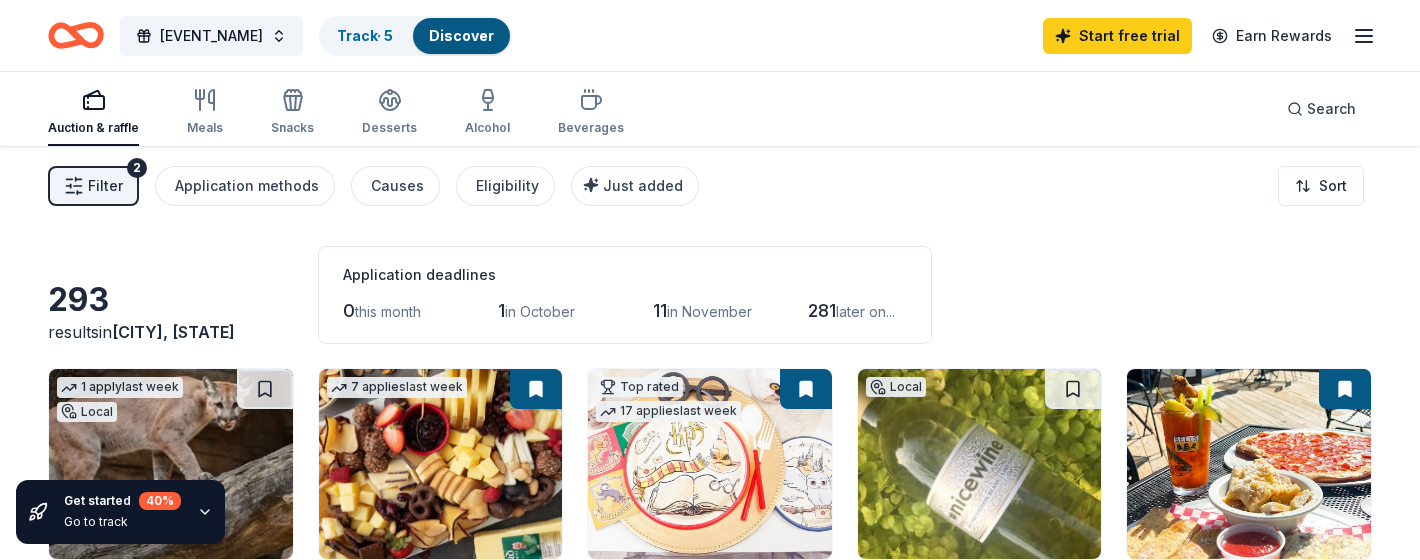 click on "Filter" at bounding box center (105, 186) 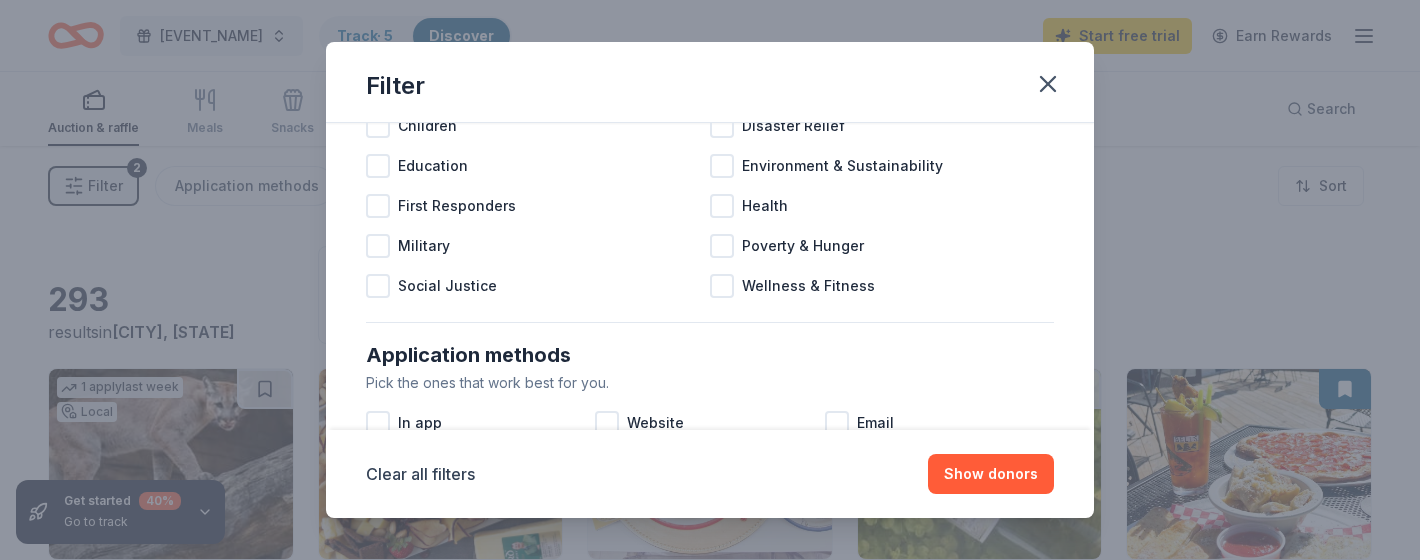 scroll, scrollTop: 0, scrollLeft: 0, axis: both 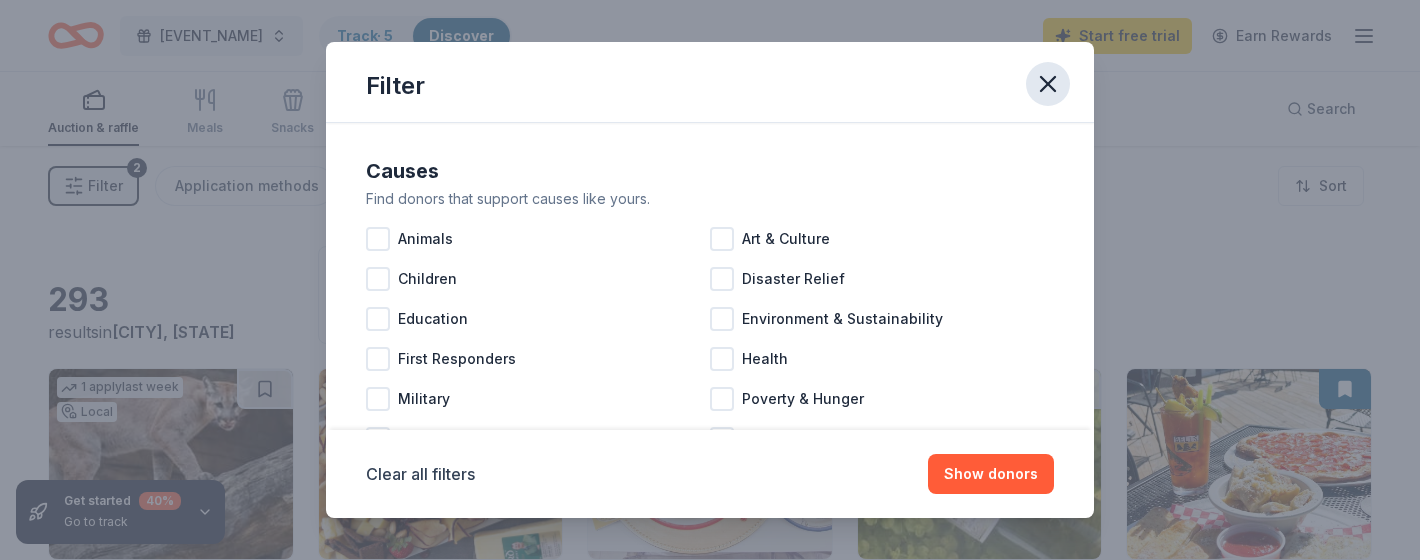 click 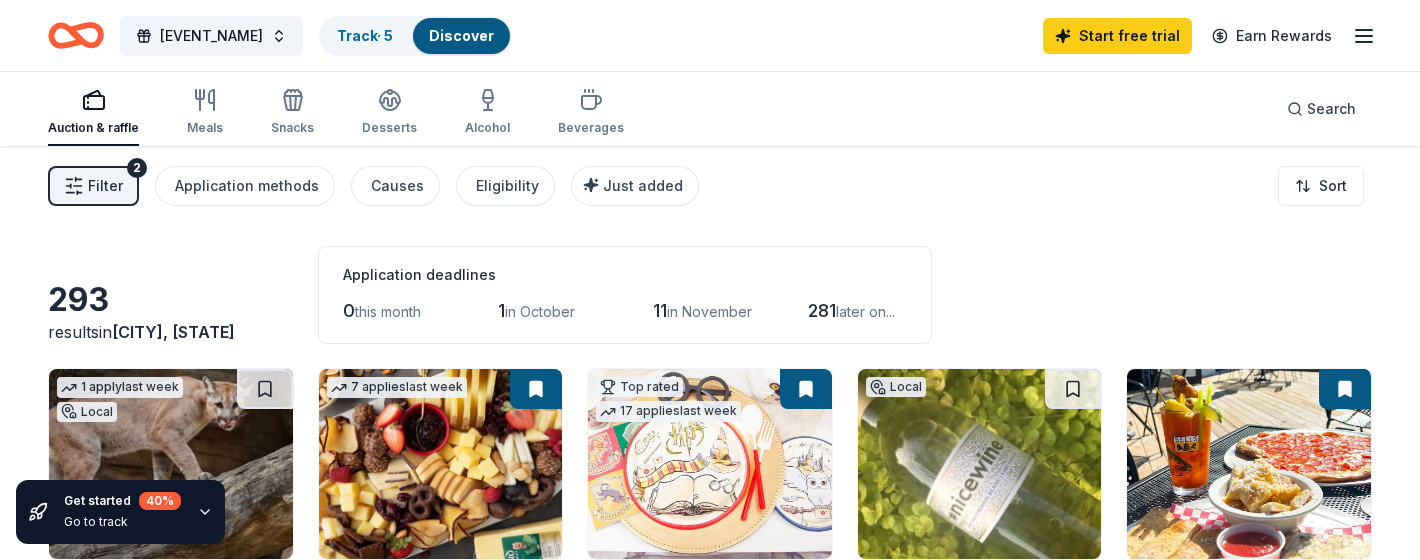 click on "2" at bounding box center (137, 168) 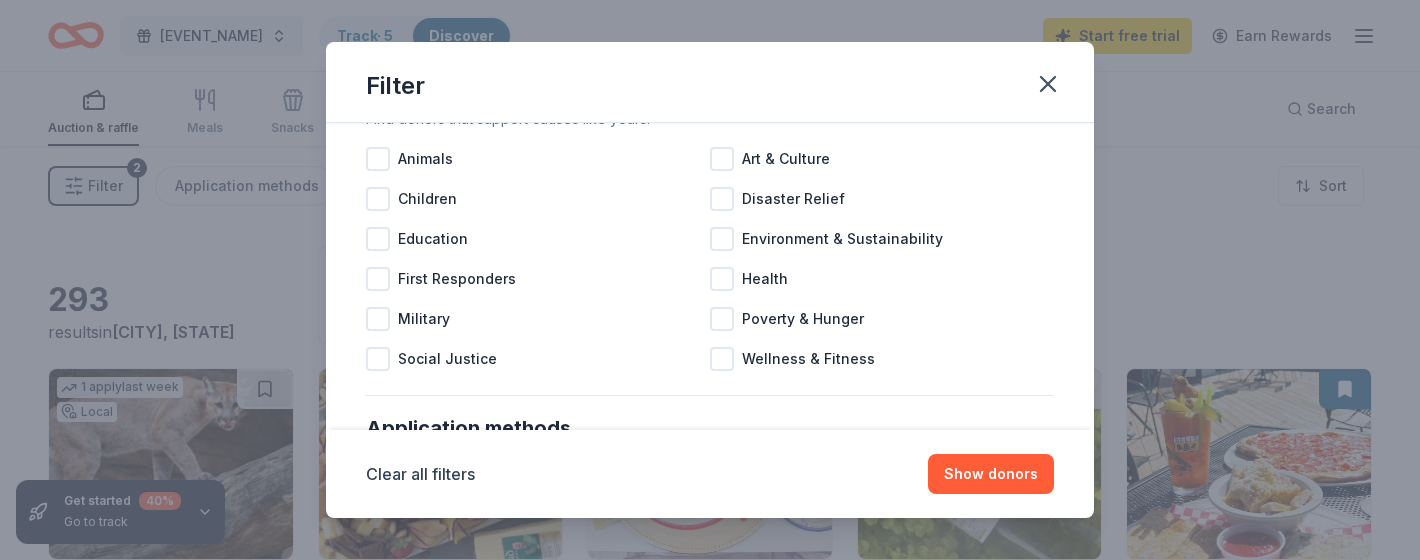 scroll, scrollTop: 0, scrollLeft: 0, axis: both 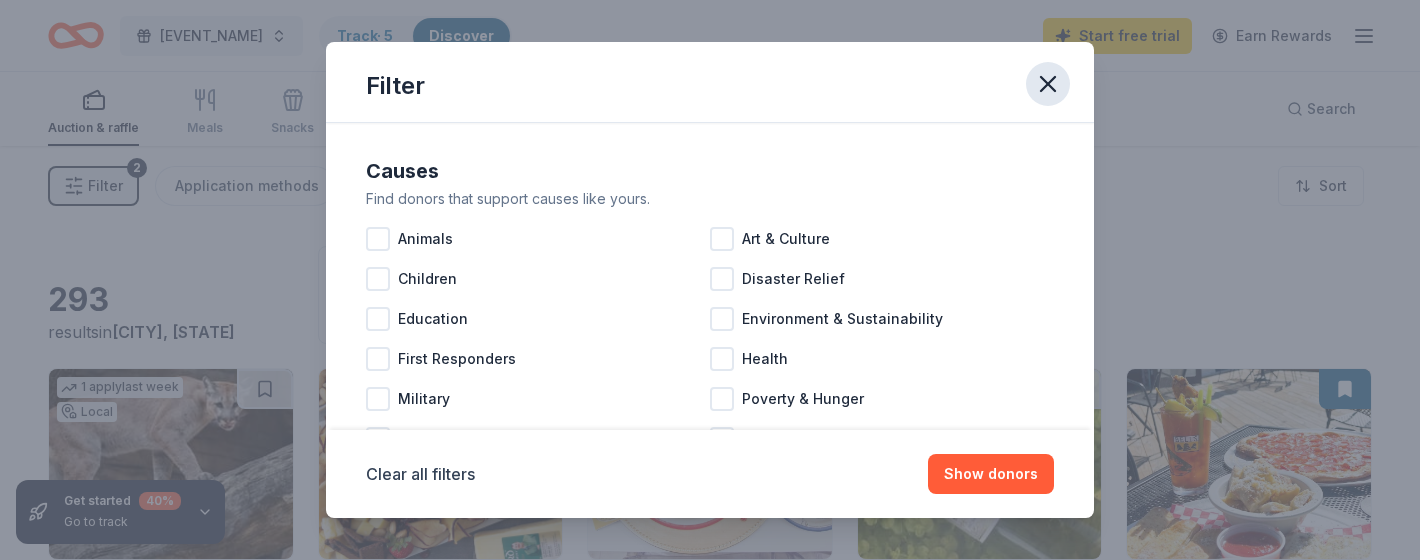 click 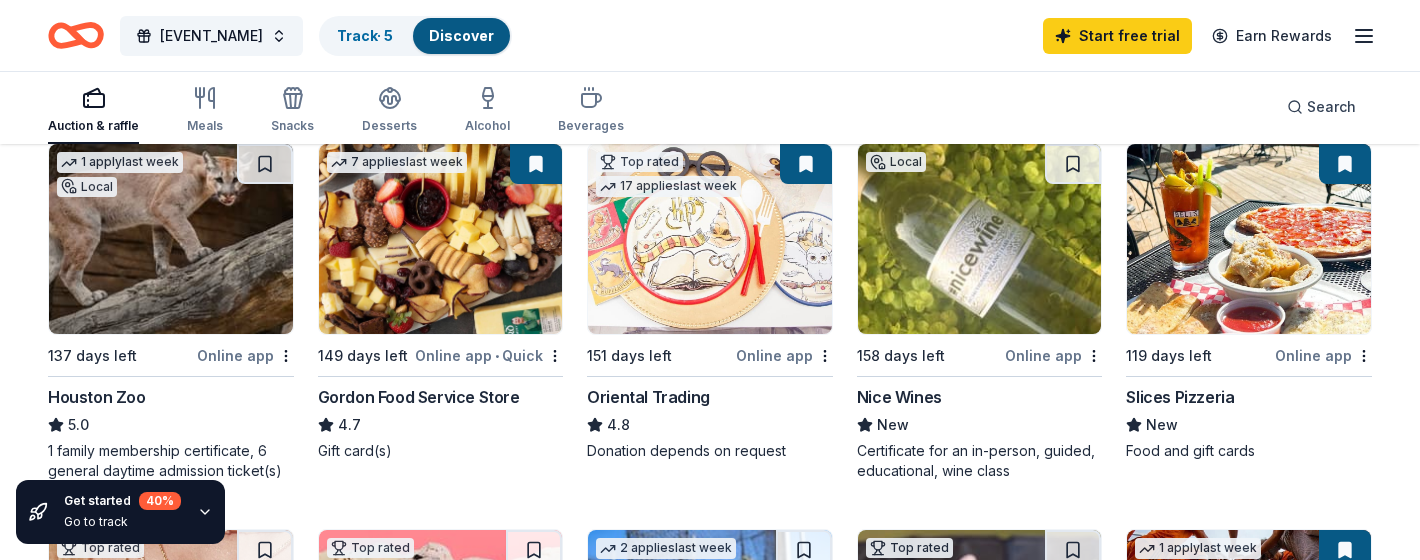 scroll, scrollTop: 264, scrollLeft: 0, axis: vertical 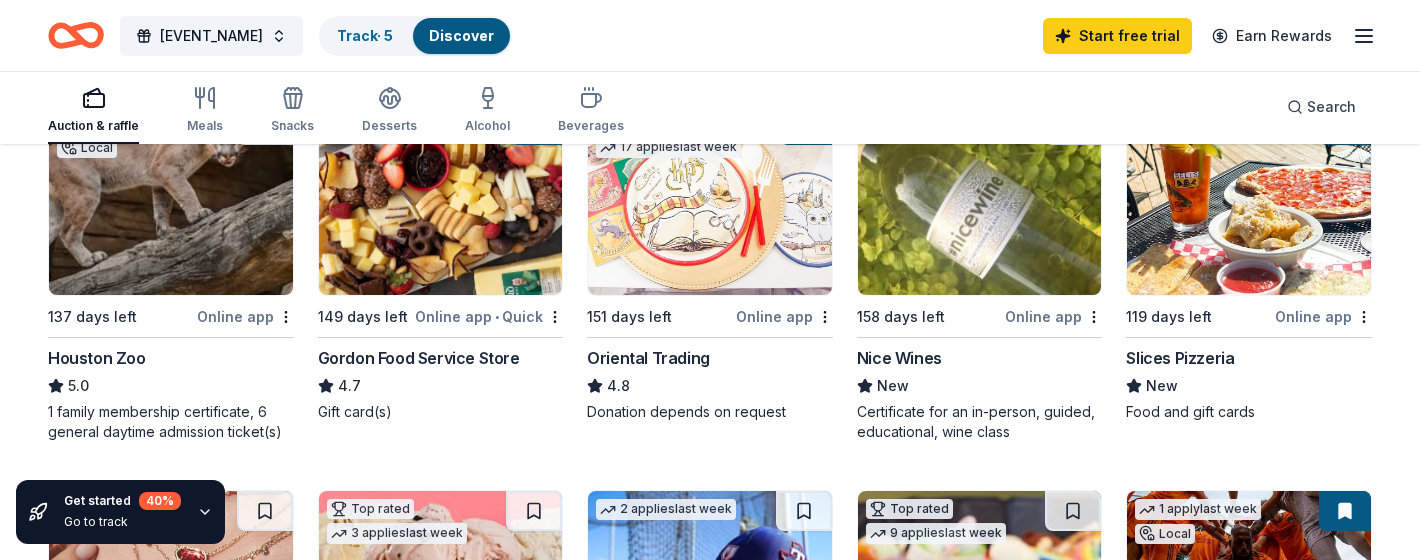 click on "Nice Wines" at bounding box center [899, 358] 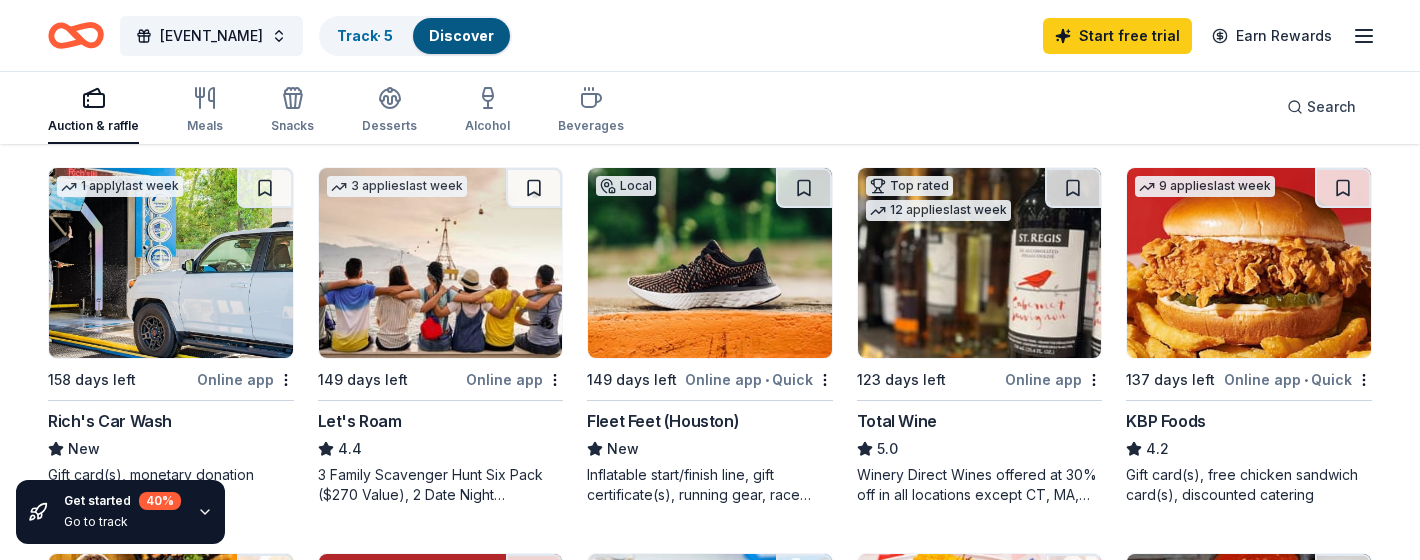 scroll, scrollTop: 1027, scrollLeft: 0, axis: vertical 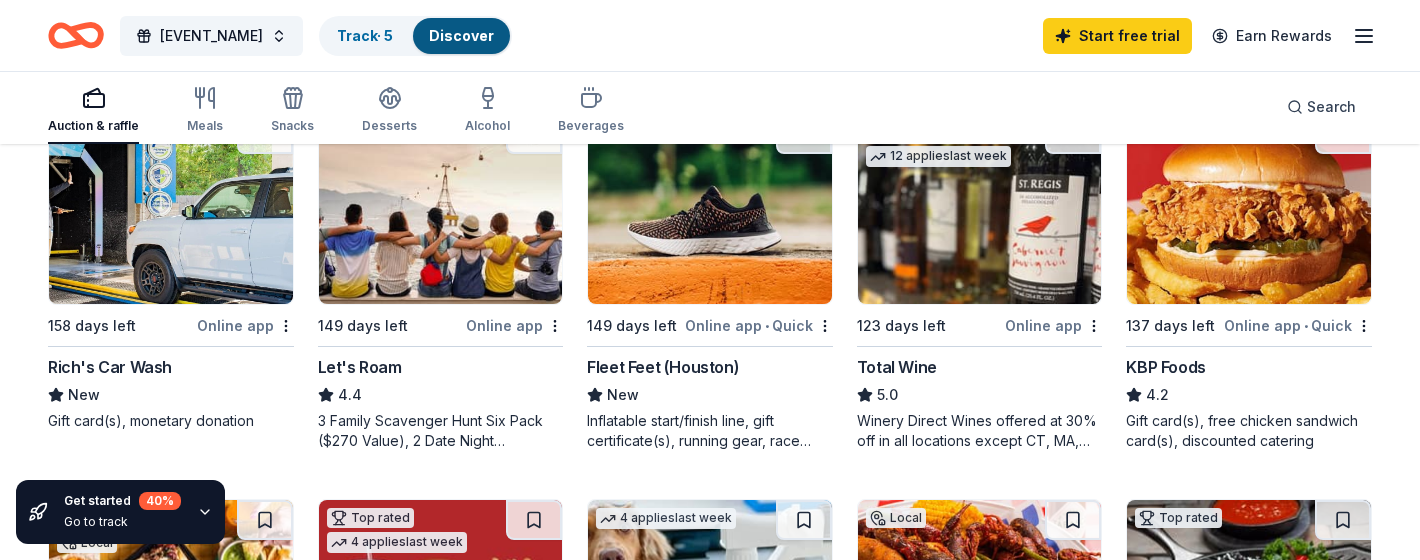click on "Fleet Feet (Houston)" at bounding box center [663, 367] 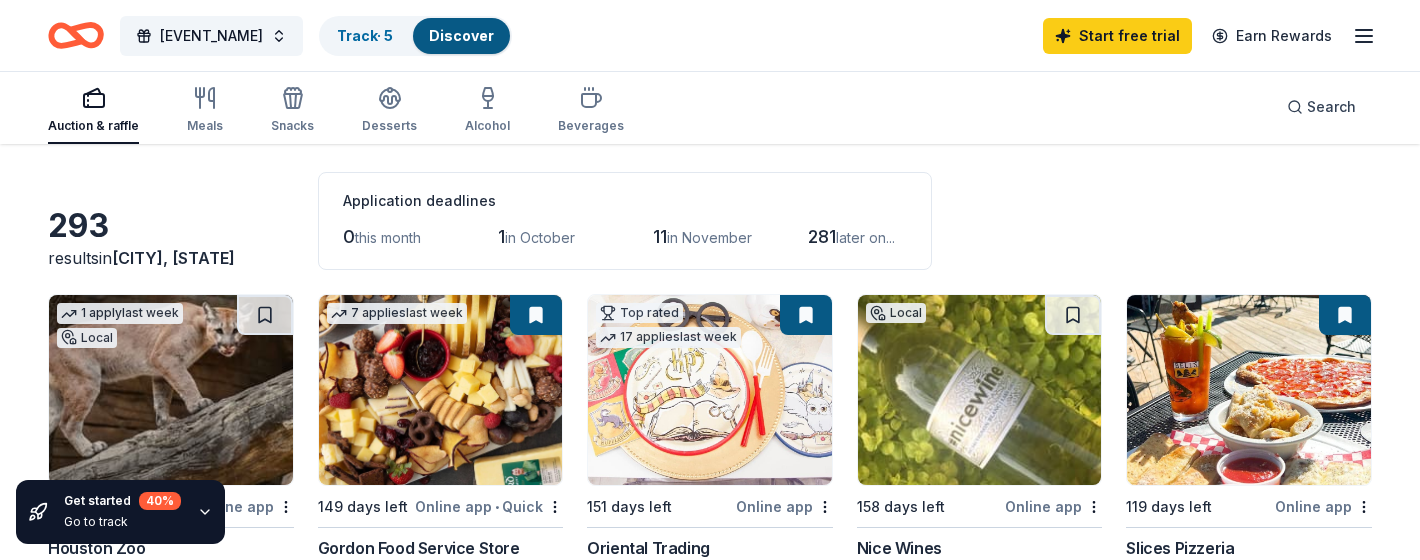 scroll, scrollTop: 0, scrollLeft: 0, axis: both 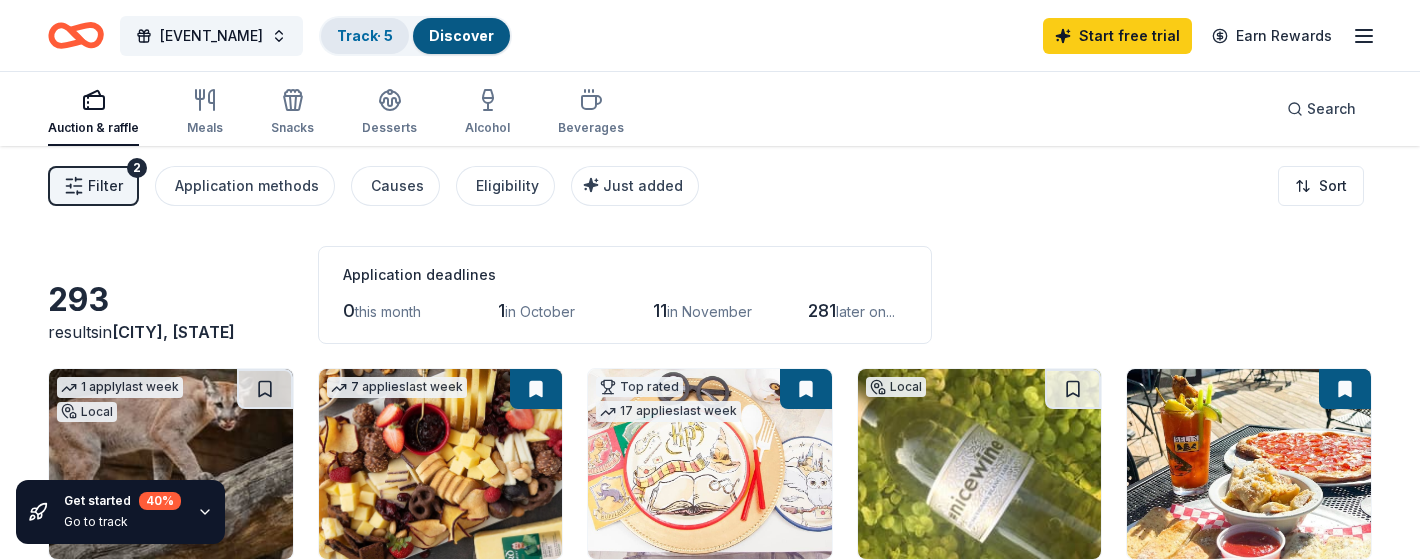 click on "Track  · 5" at bounding box center (365, 35) 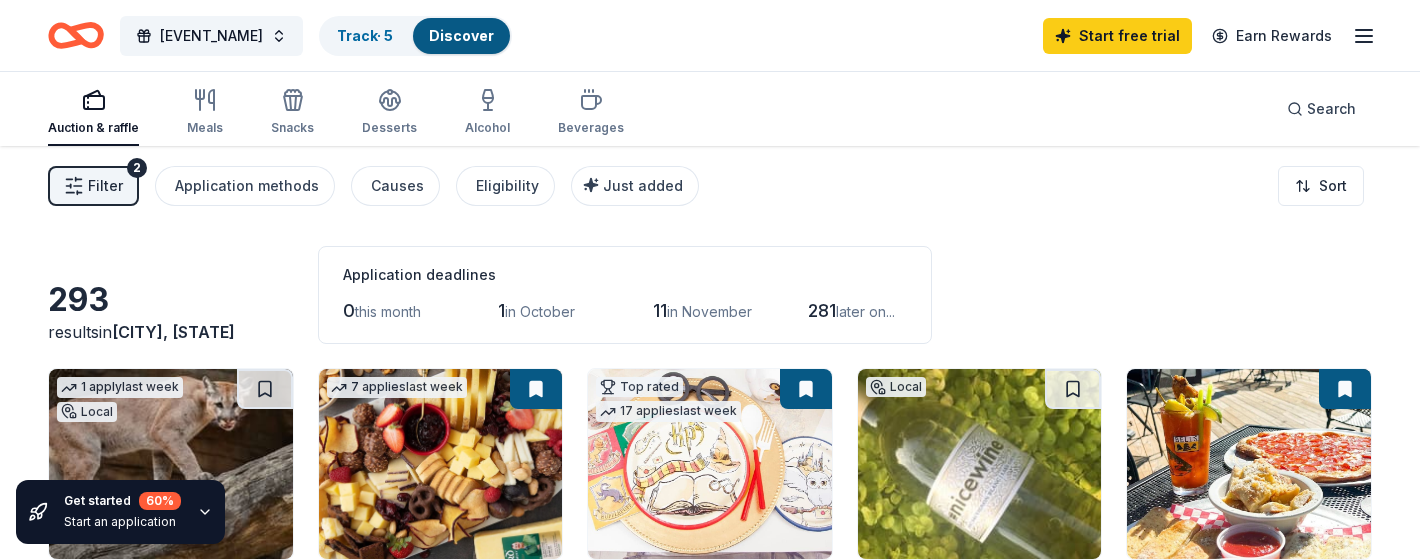 scroll, scrollTop: 1, scrollLeft: 0, axis: vertical 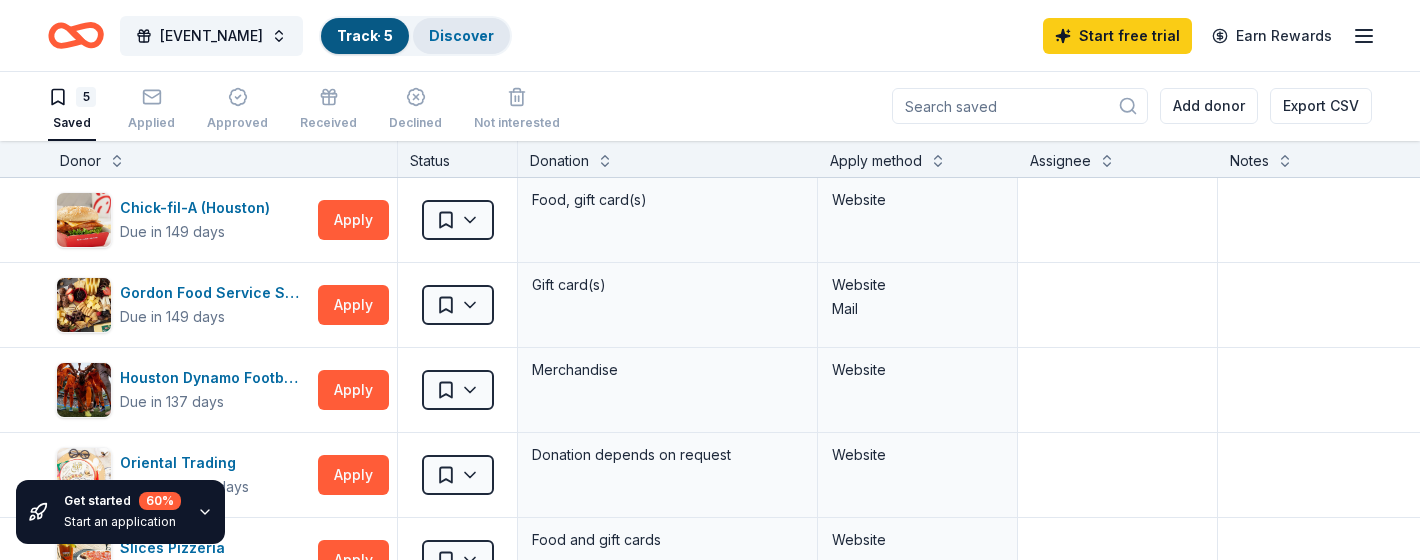 click on "Discover" at bounding box center (461, 35) 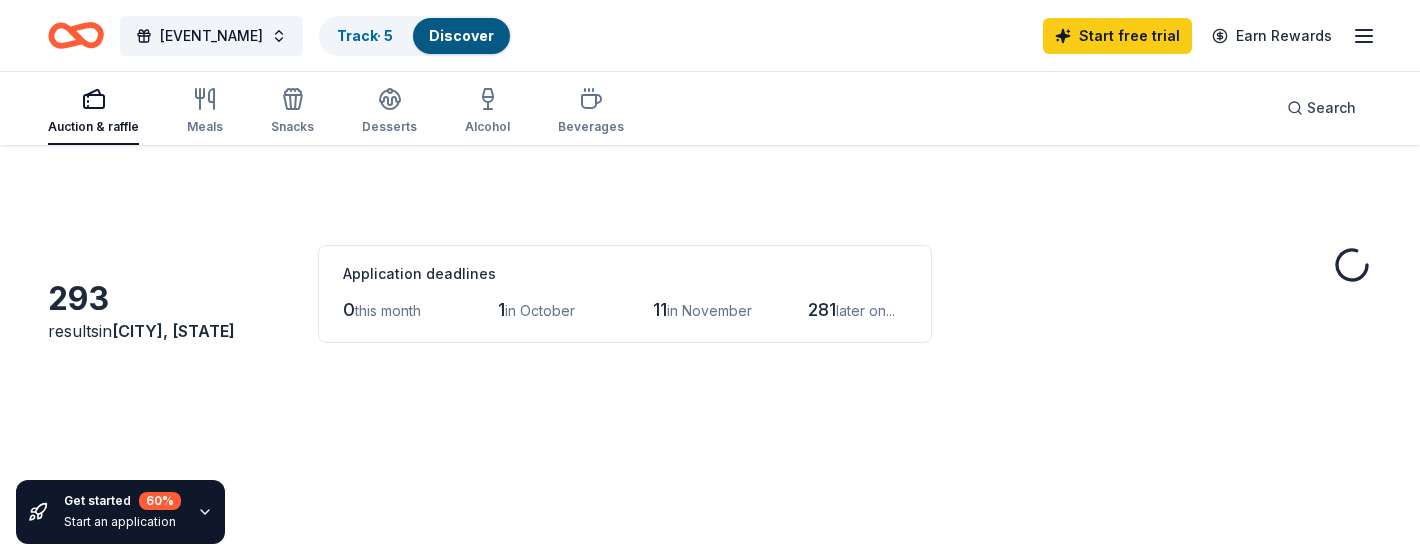 scroll, scrollTop: 0, scrollLeft: 0, axis: both 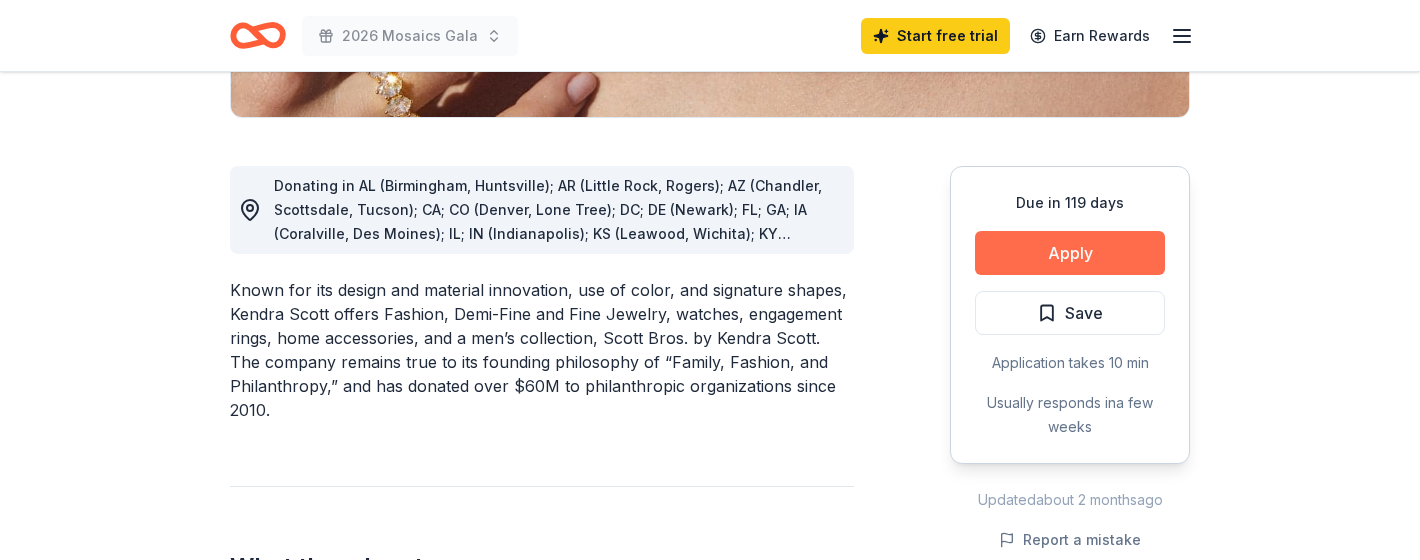 click on "Apply" at bounding box center [1070, 253] 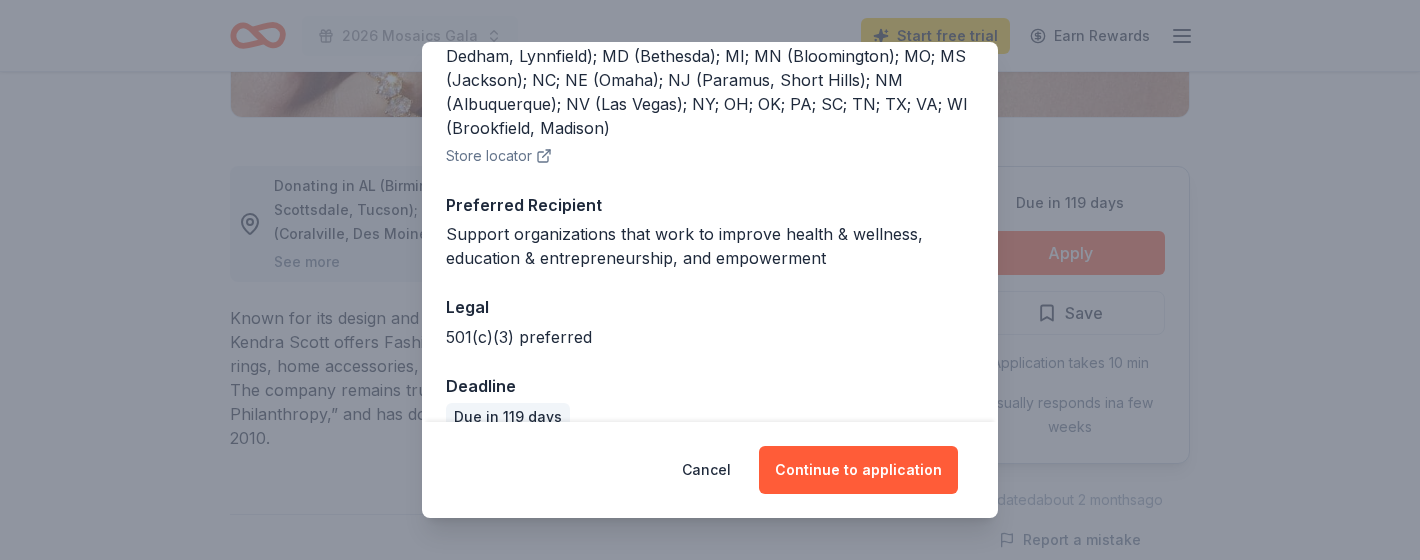 scroll, scrollTop: 399, scrollLeft: 0, axis: vertical 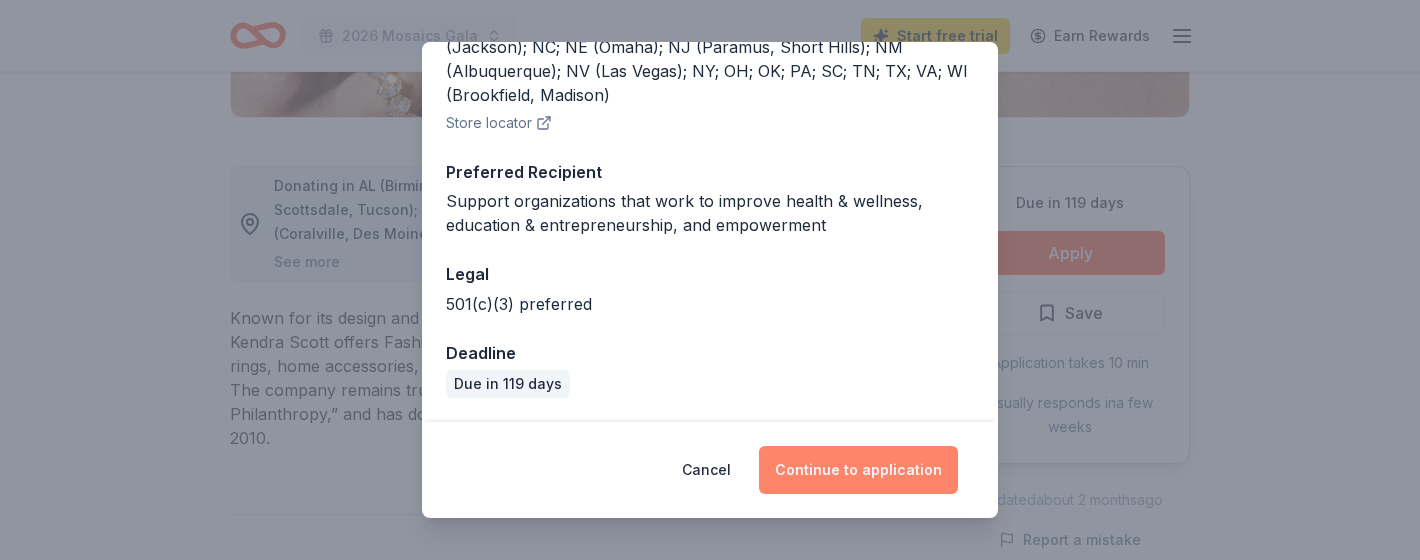 click on "Continue to application" at bounding box center [858, 470] 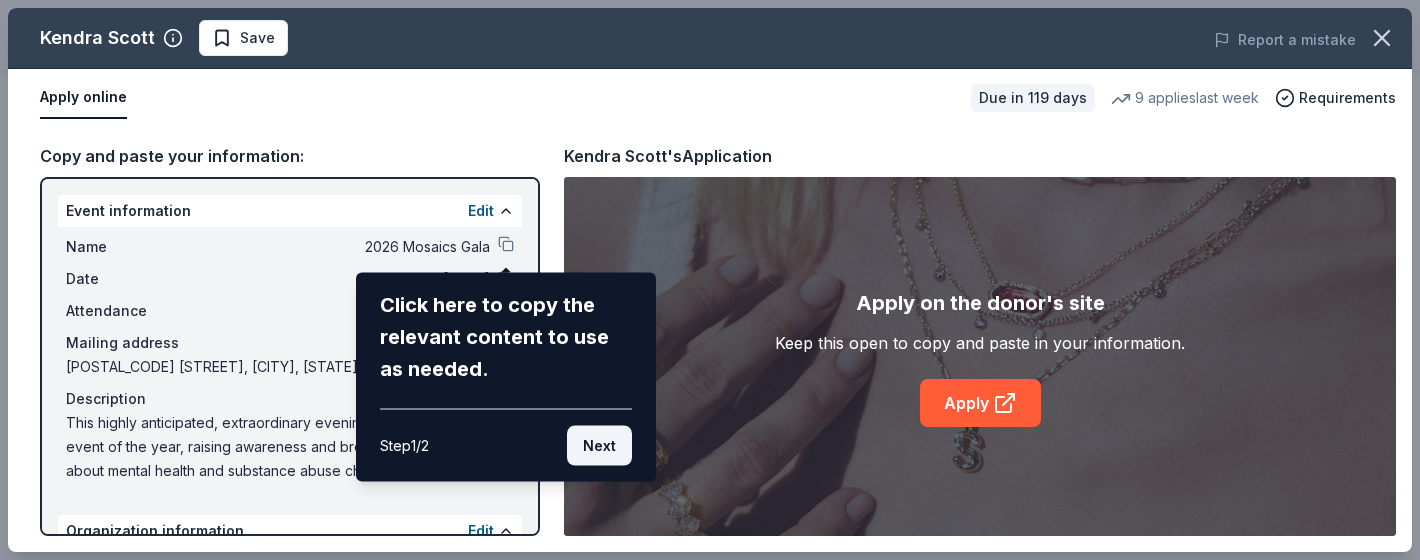 click on "Next" at bounding box center [599, 446] 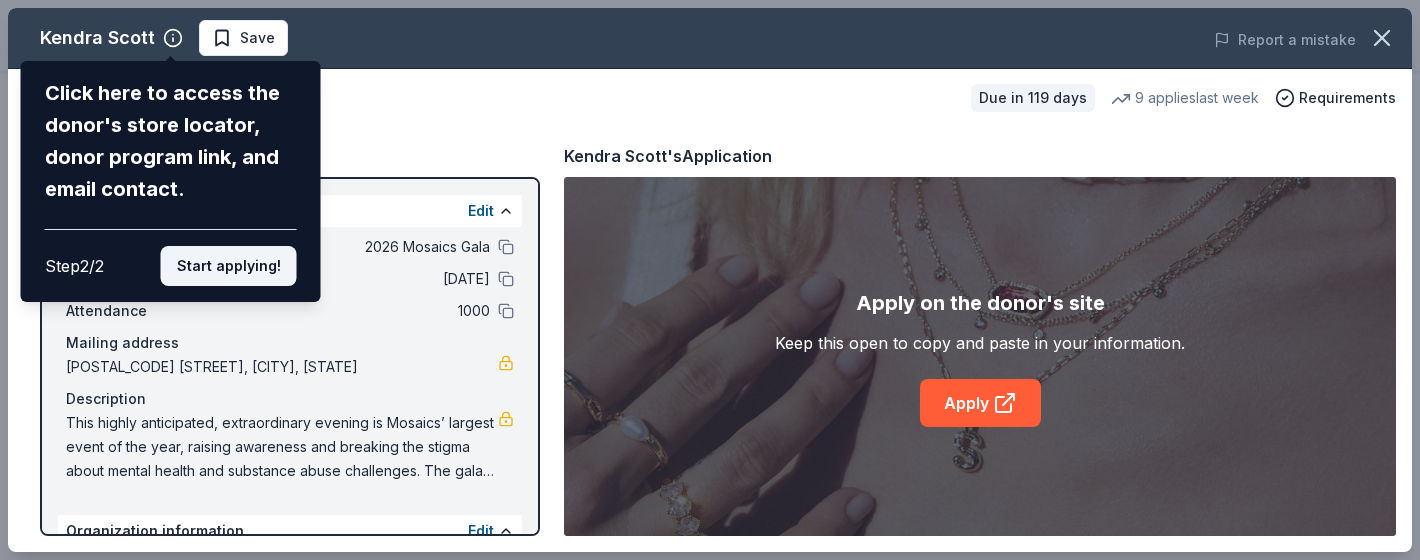 click on "Start applying!" at bounding box center [229, 266] 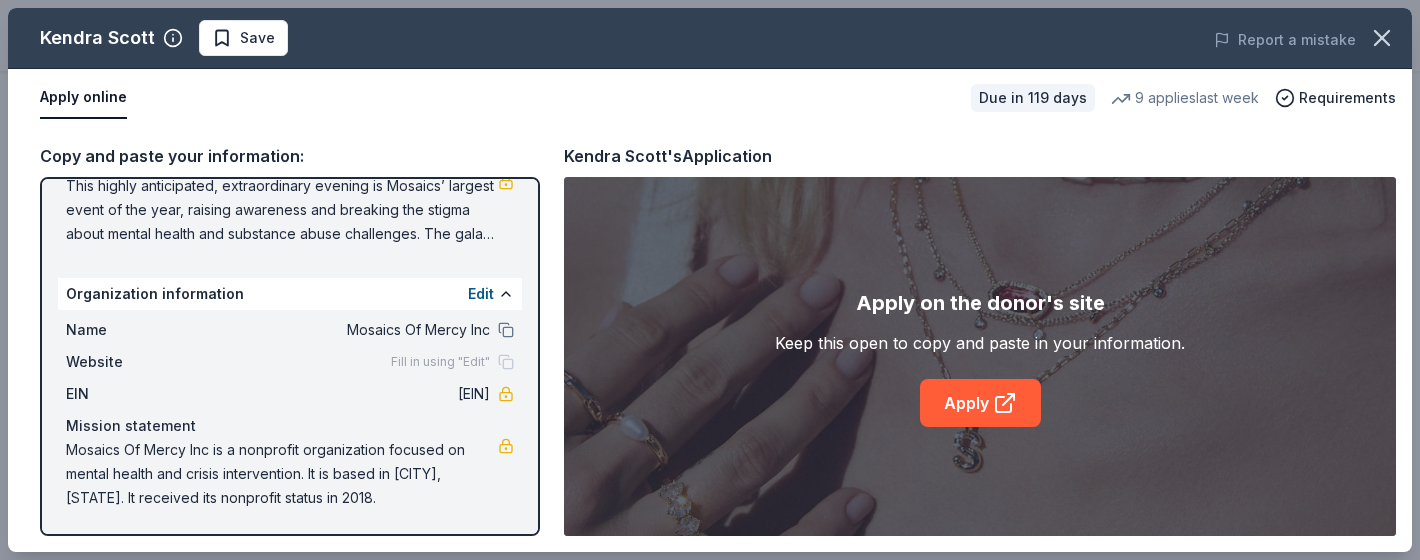 scroll, scrollTop: 0, scrollLeft: 0, axis: both 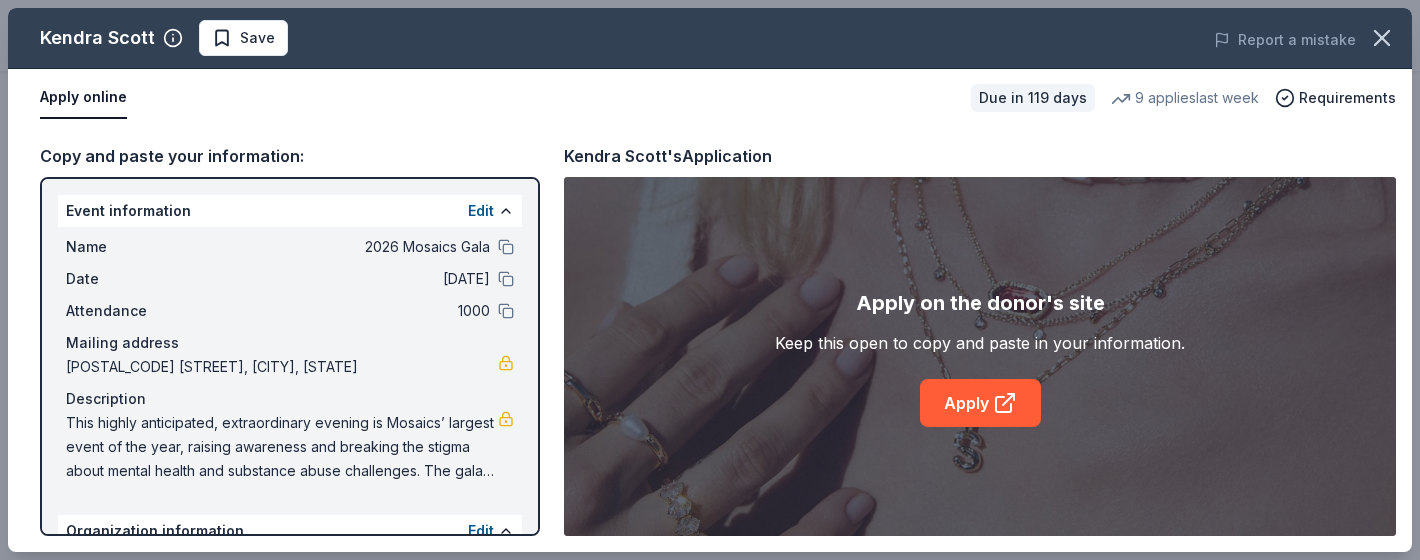 click on "Mailing address" at bounding box center [290, 343] 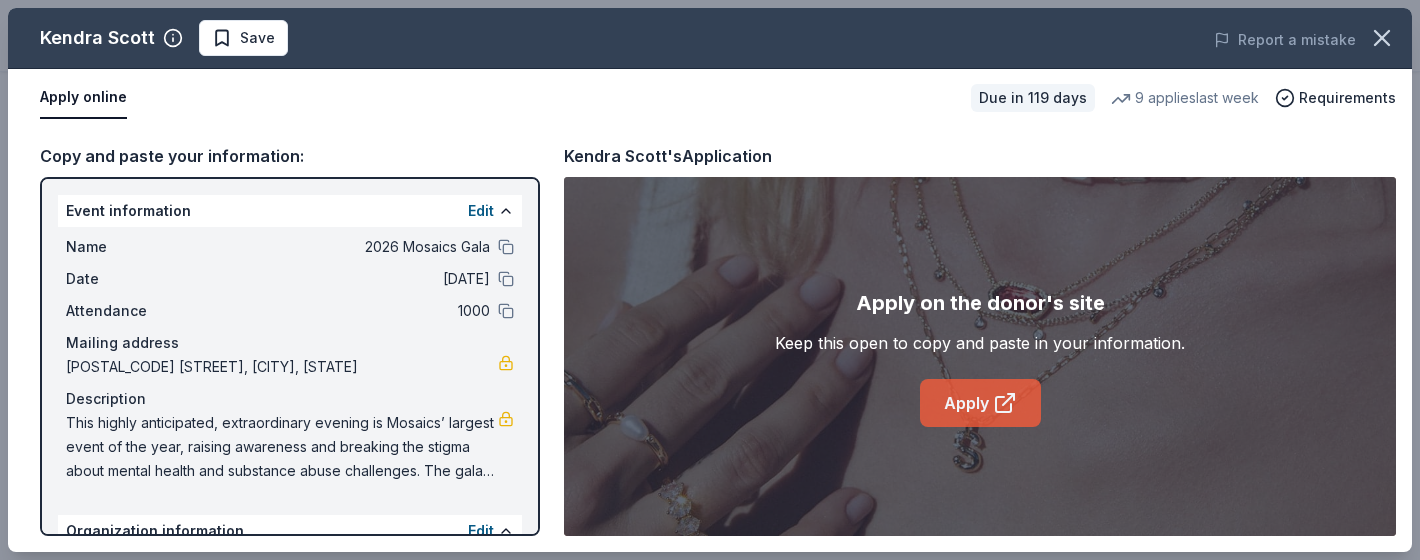 click on "Apply" at bounding box center (980, 403) 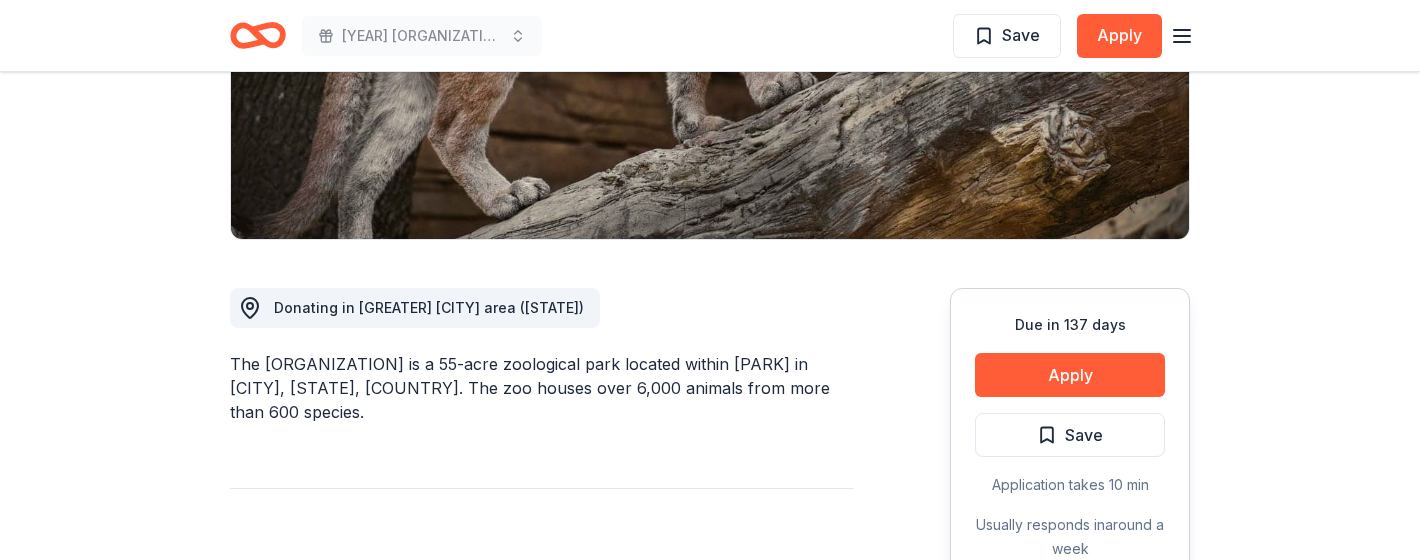 scroll, scrollTop: 521, scrollLeft: 0, axis: vertical 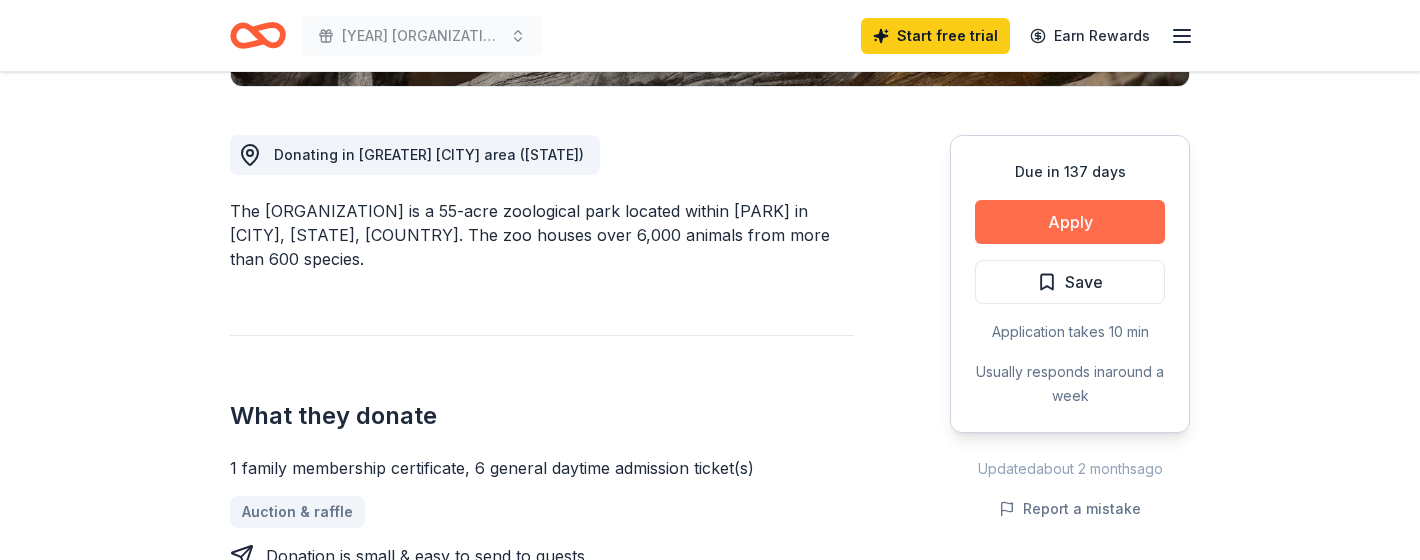 click on "Apply" at bounding box center (1070, 222) 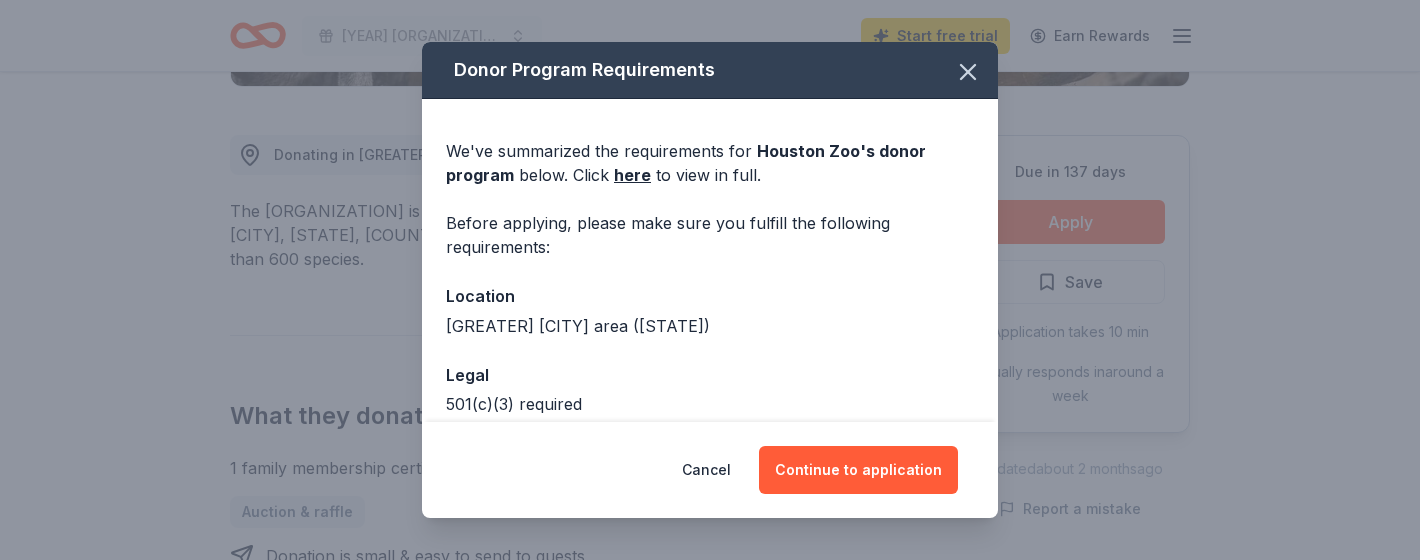scroll, scrollTop: 101, scrollLeft: 0, axis: vertical 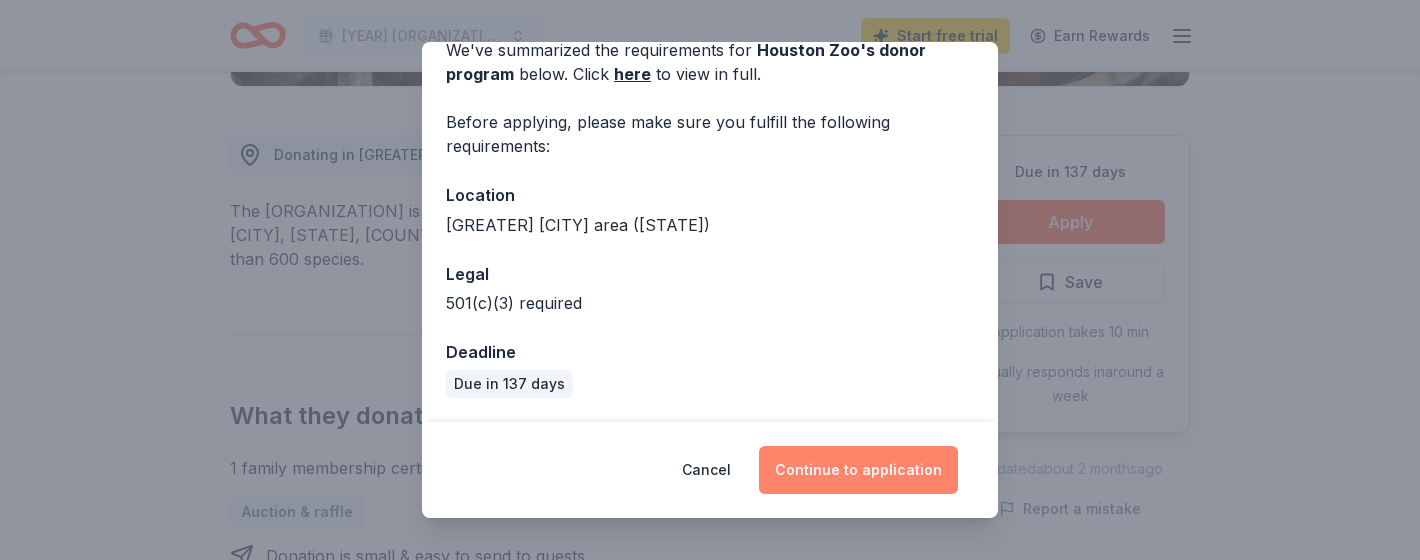 click on "Continue to application" at bounding box center [858, 470] 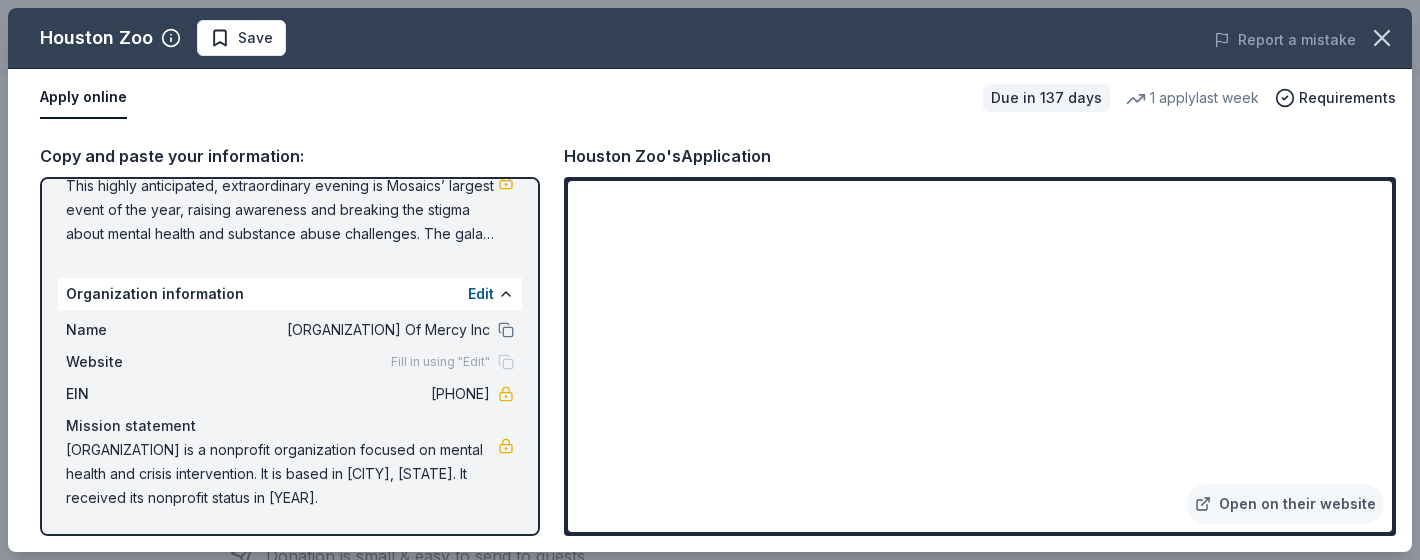 scroll, scrollTop: 0, scrollLeft: 0, axis: both 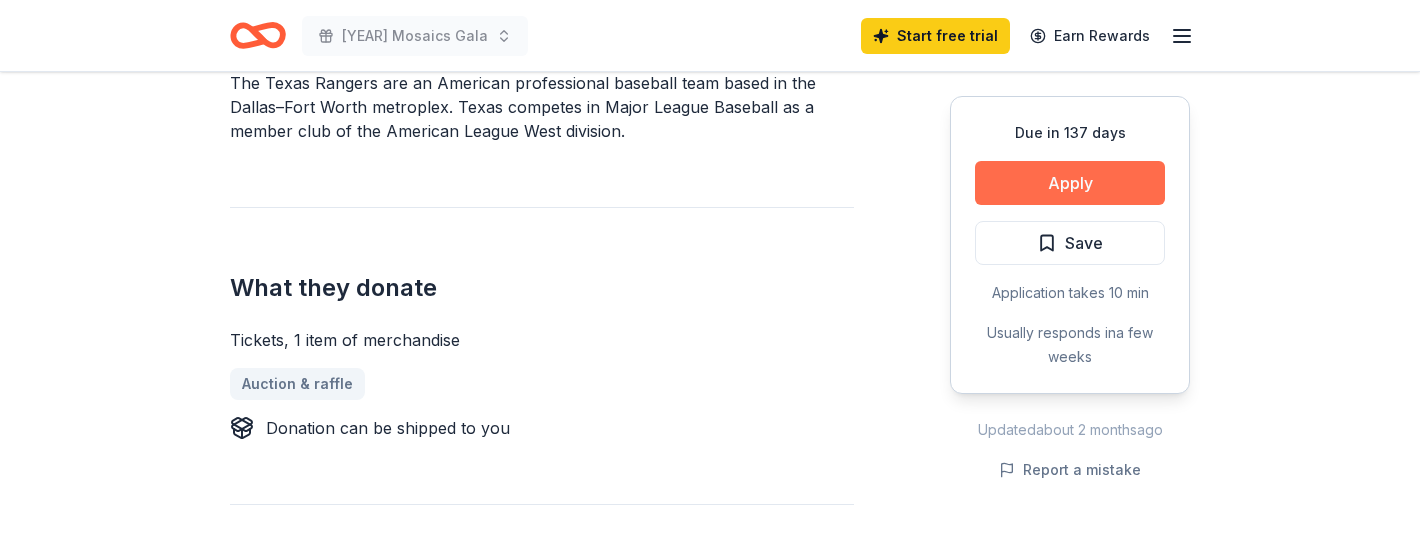 click on "Apply" at bounding box center (1070, 183) 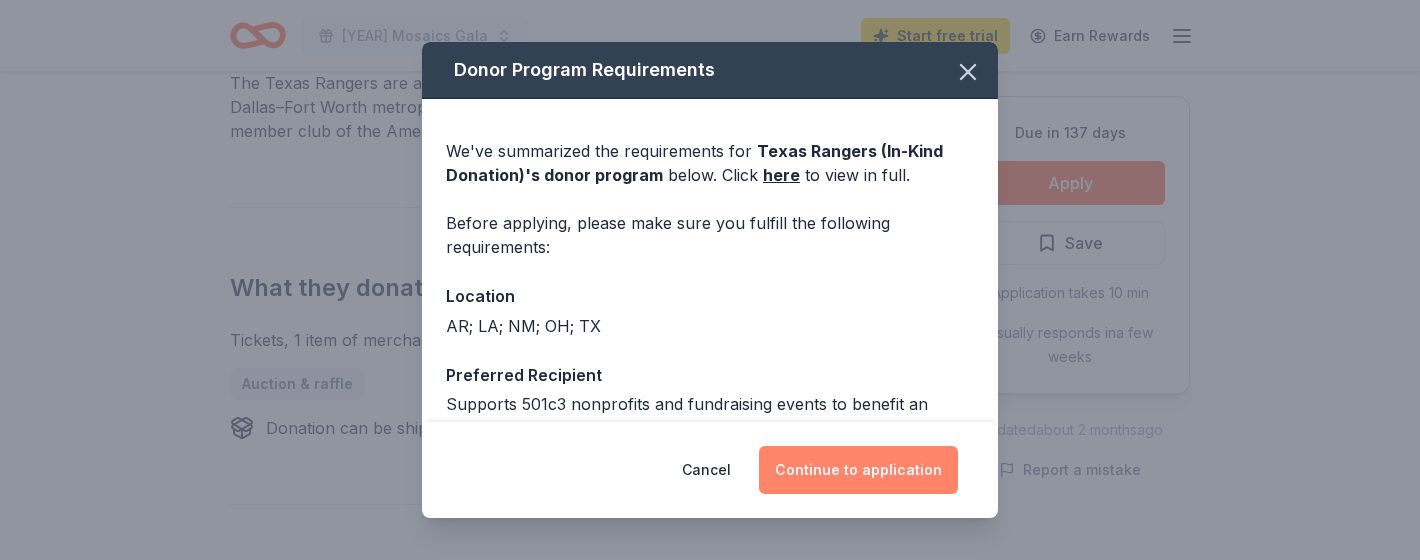 click on "Continue to application" at bounding box center (858, 470) 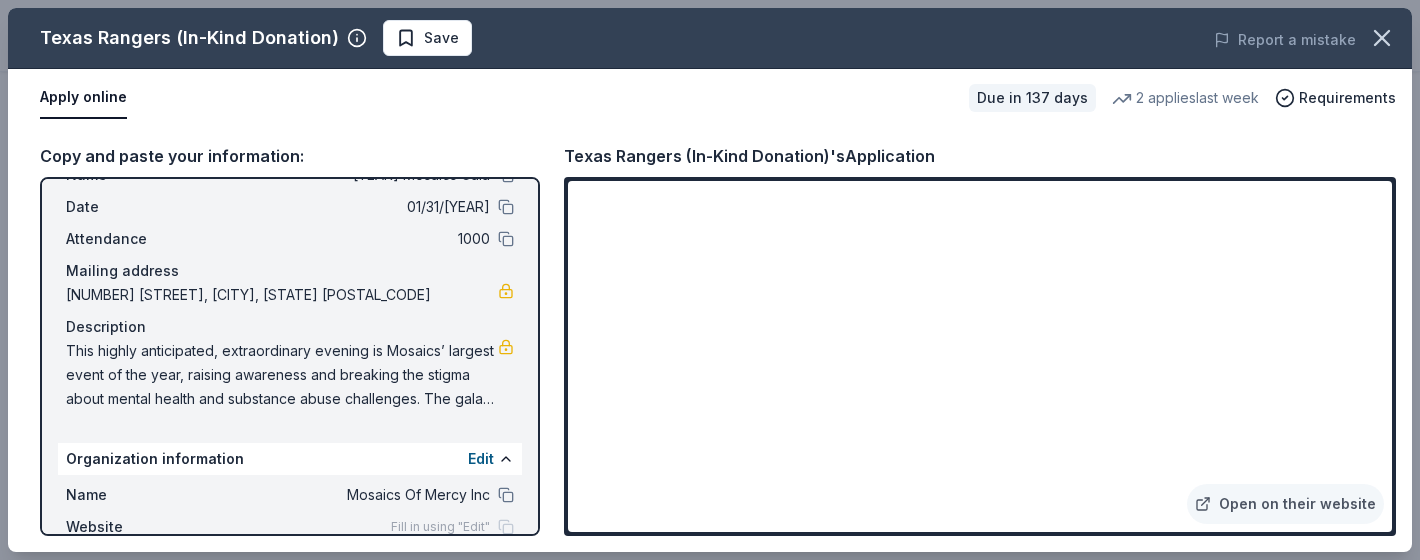scroll, scrollTop: 71, scrollLeft: 0, axis: vertical 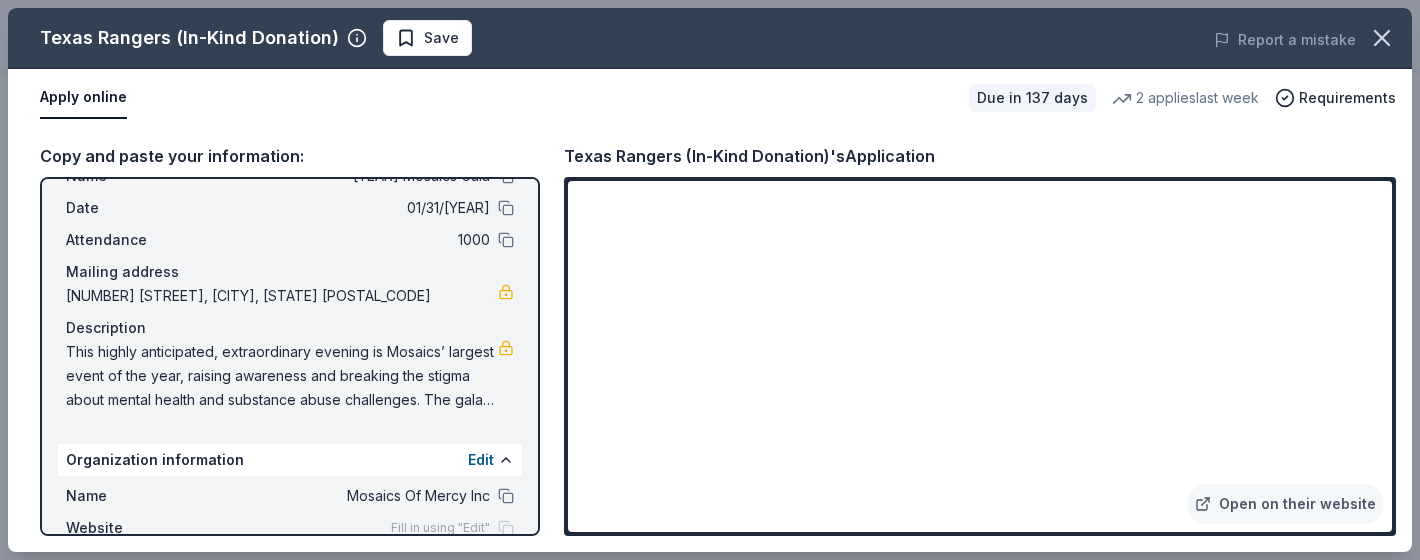 click on "This highly anticipated, extraordinary evening is Mosaics’ largest event of the year, raising awareness and breaking the stigma about mental health and substance abuse challenges. The gala will raise funds to help Mosaics continue its groundbreaking approach for helping members of our community connect to the resources they need.  All proceeds from the event will directly support Mosaics programs and services, including expert navigation assistance, education and advocacy, scholarship assistance, and community collaboration." at bounding box center (282, 376) 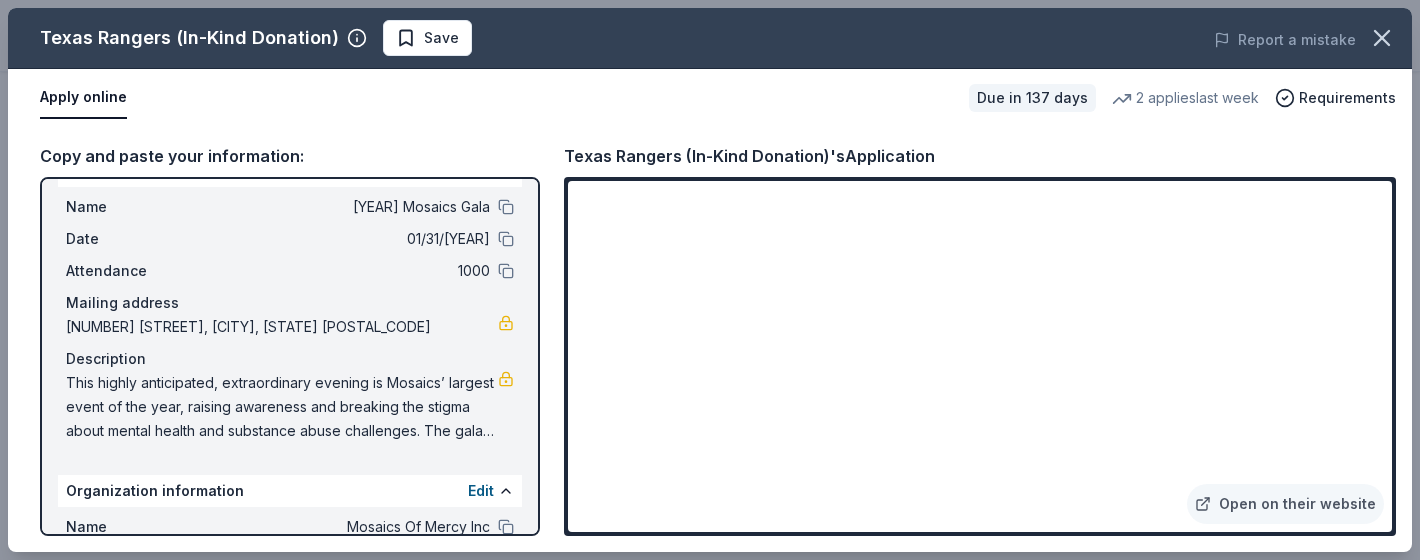 scroll, scrollTop: 25, scrollLeft: 0, axis: vertical 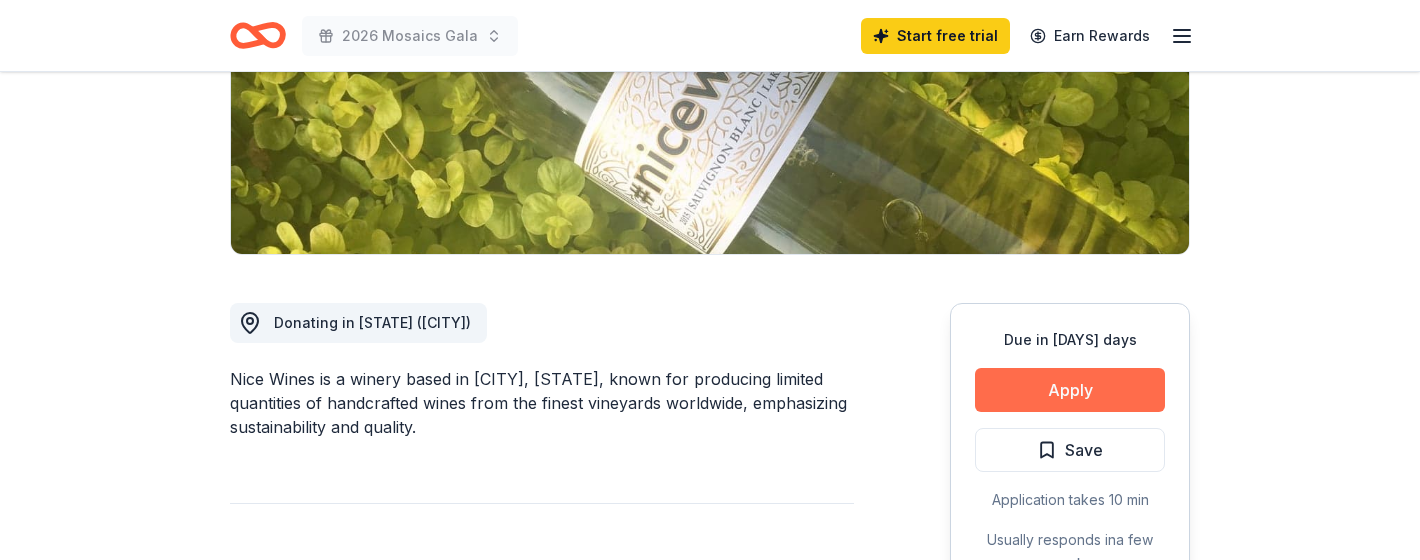 click on "Apply" at bounding box center (1070, 390) 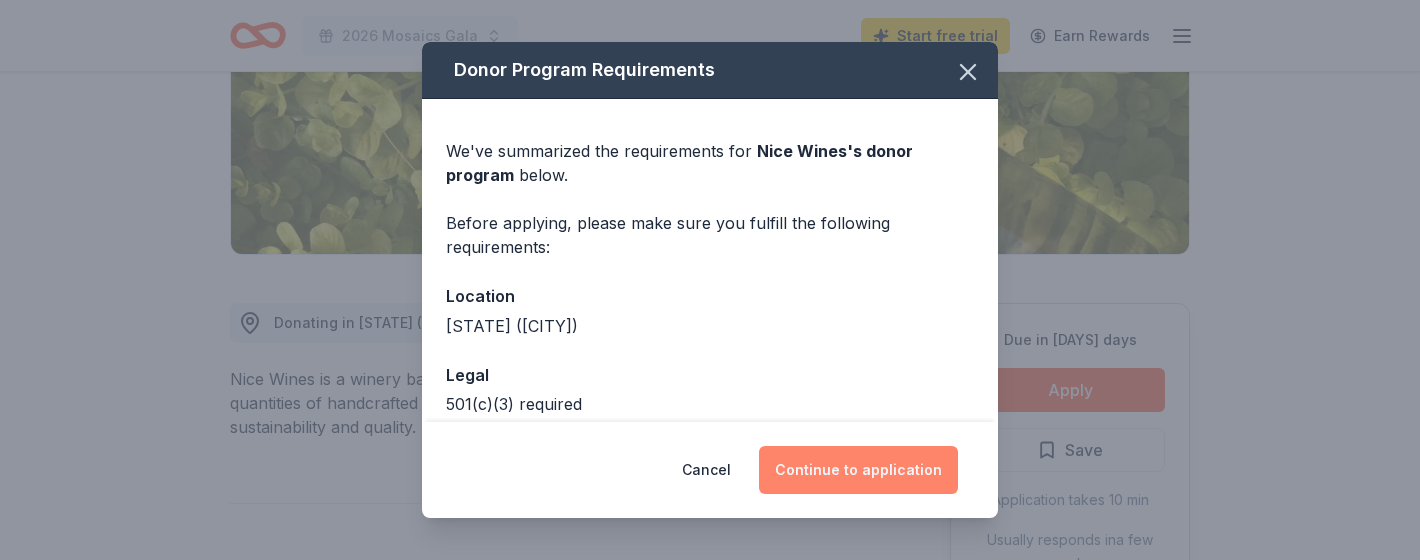 click on "Continue to application" at bounding box center (858, 470) 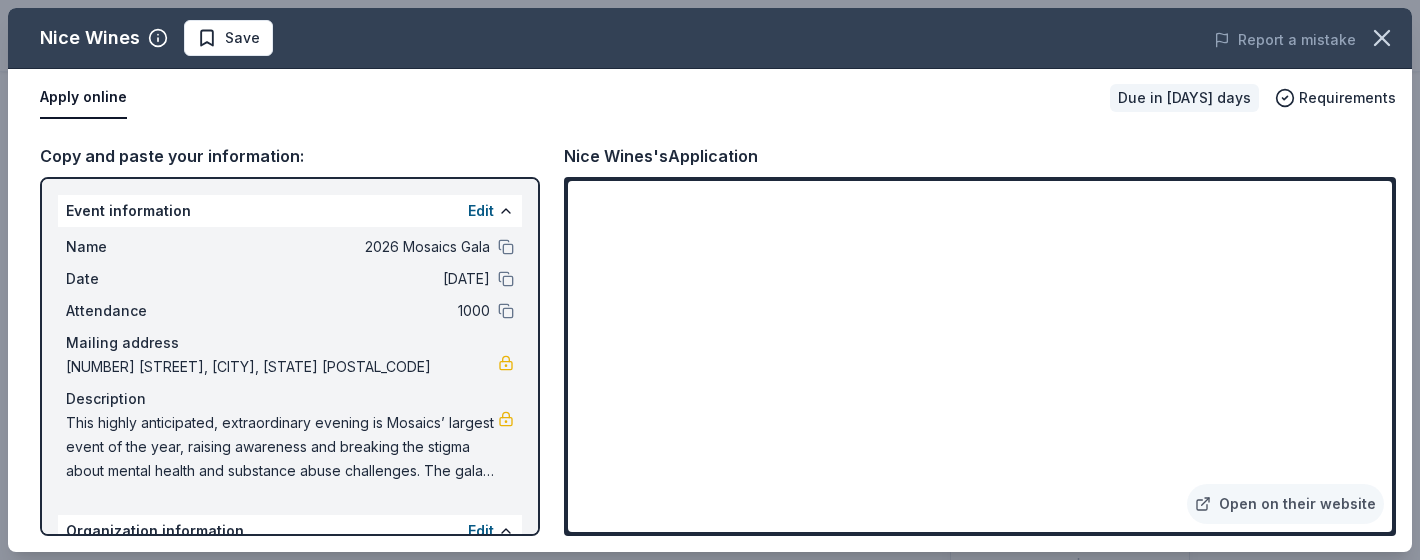 scroll, scrollTop: 237, scrollLeft: 0, axis: vertical 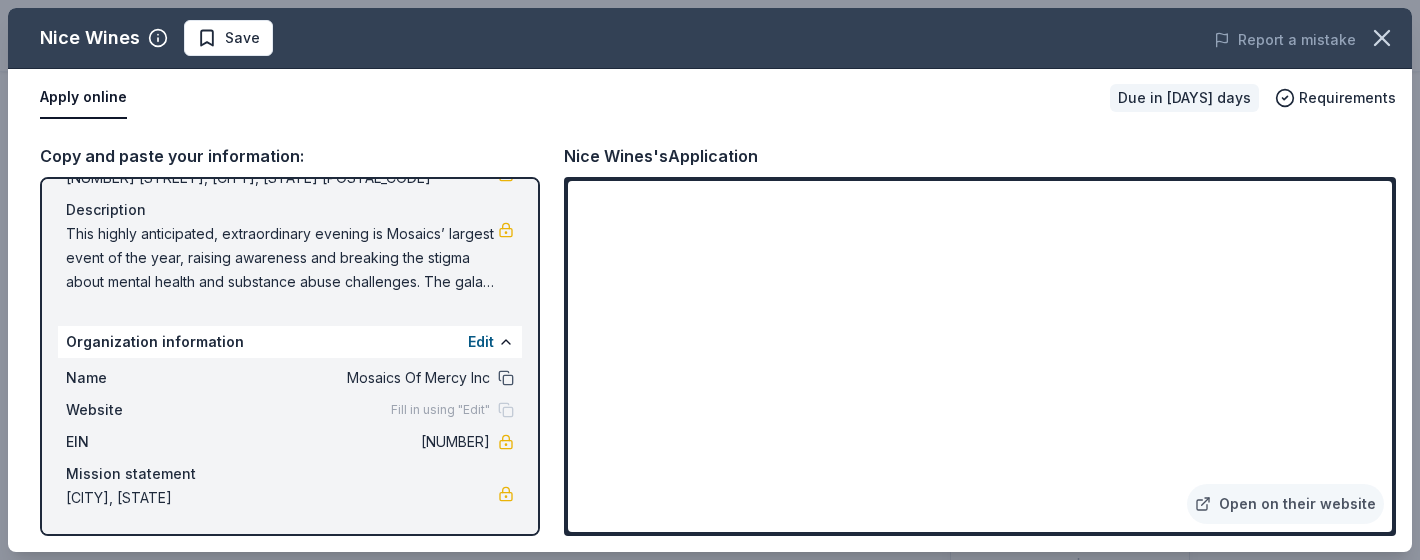 click at bounding box center [506, 378] 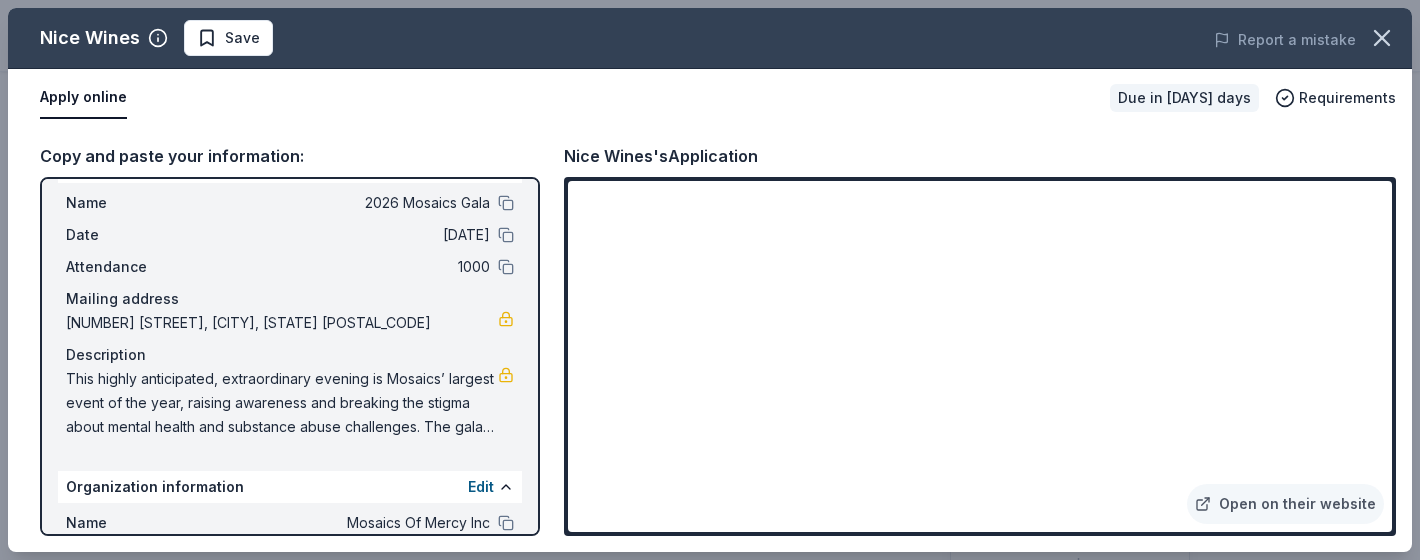 scroll, scrollTop: 45, scrollLeft: 0, axis: vertical 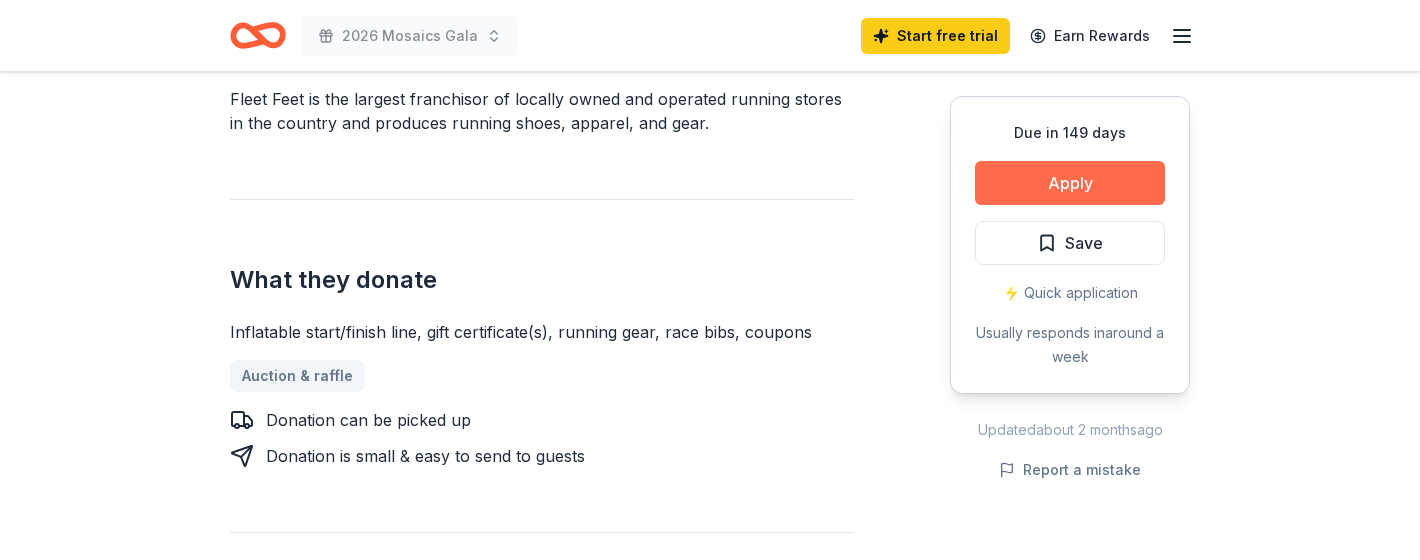 click on "Apply" at bounding box center (1070, 183) 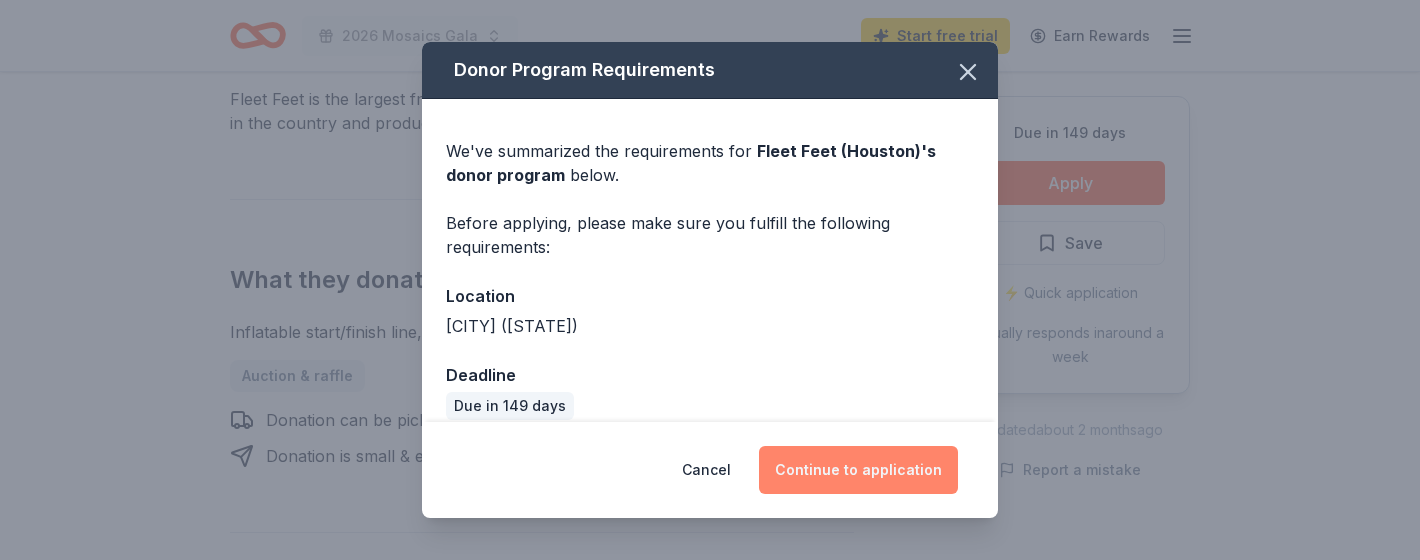 click on "Continue to application" at bounding box center (858, 470) 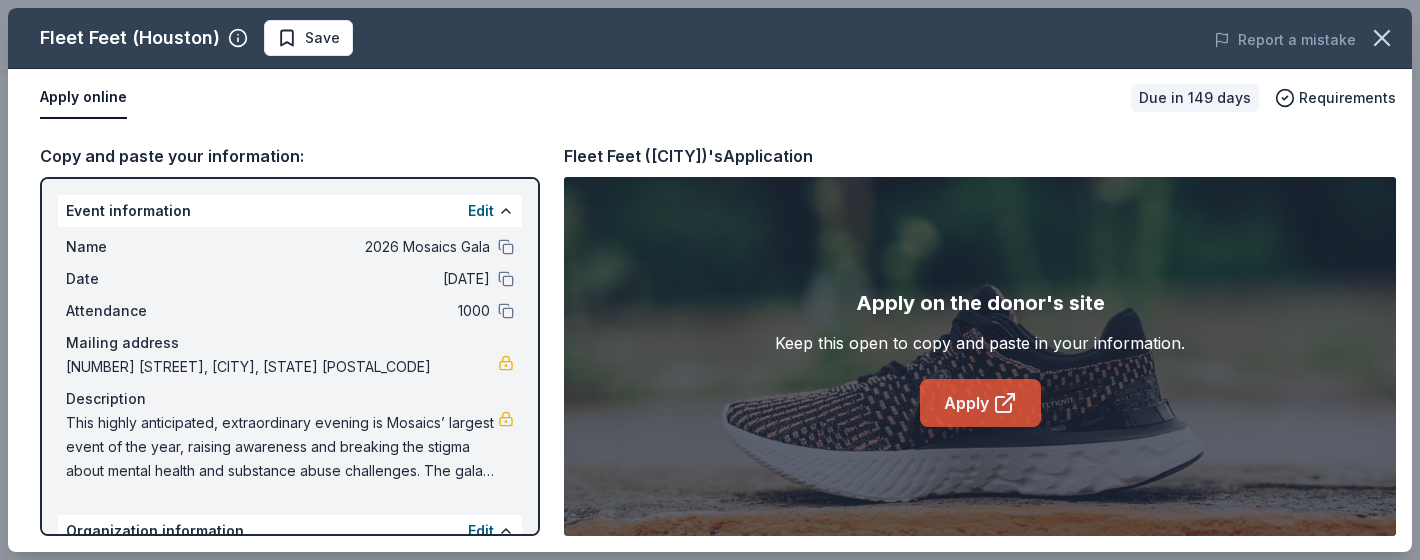 click on "Apply" at bounding box center (980, 403) 